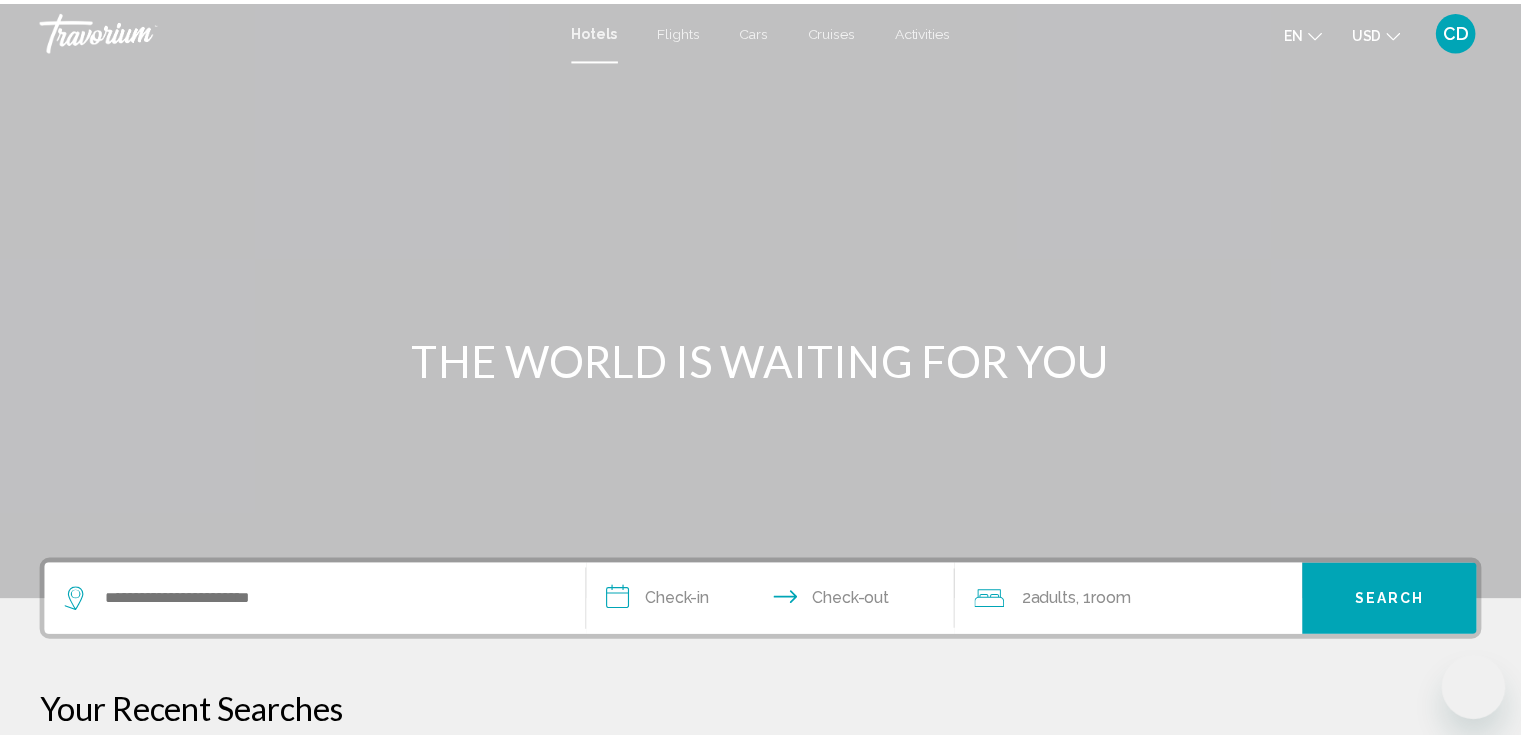 scroll, scrollTop: 0, scrollLeft: 0, axis: both 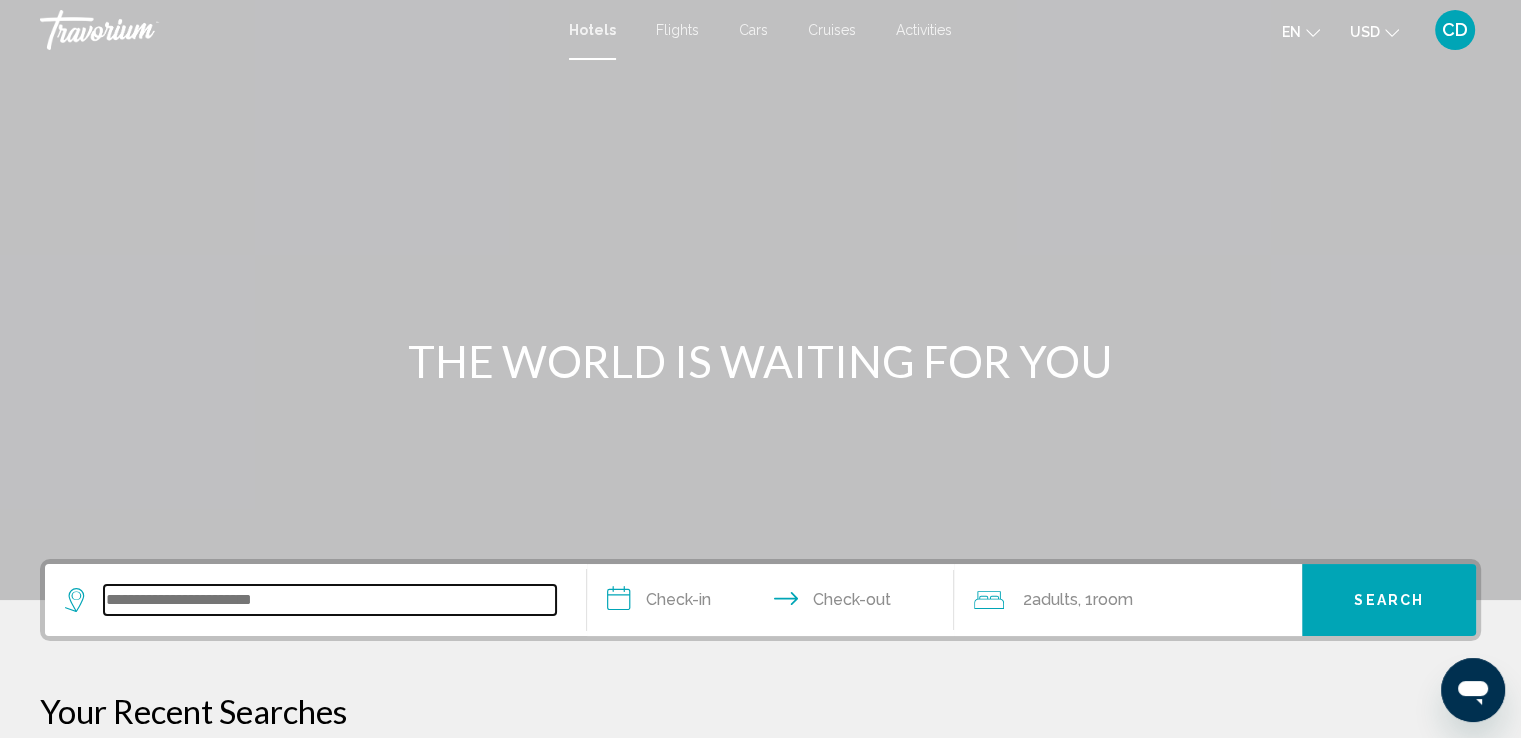 drag, startPoint x: 256, startPoint y: 611, endPoint x: 234, endPoint y: 581, distance: 37.202152 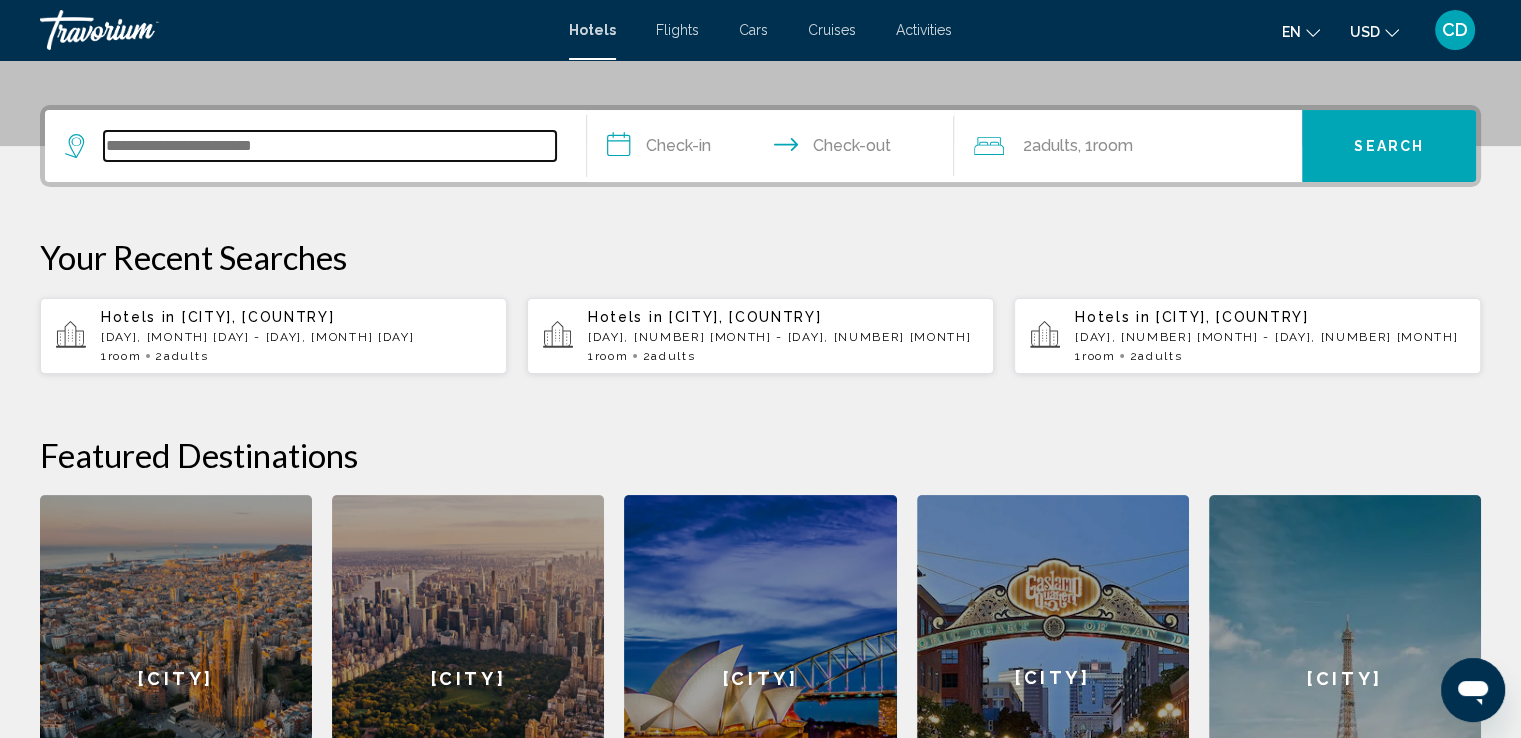 scroll, scrollTop: 493, scrollLeft: 0, axis: vertical 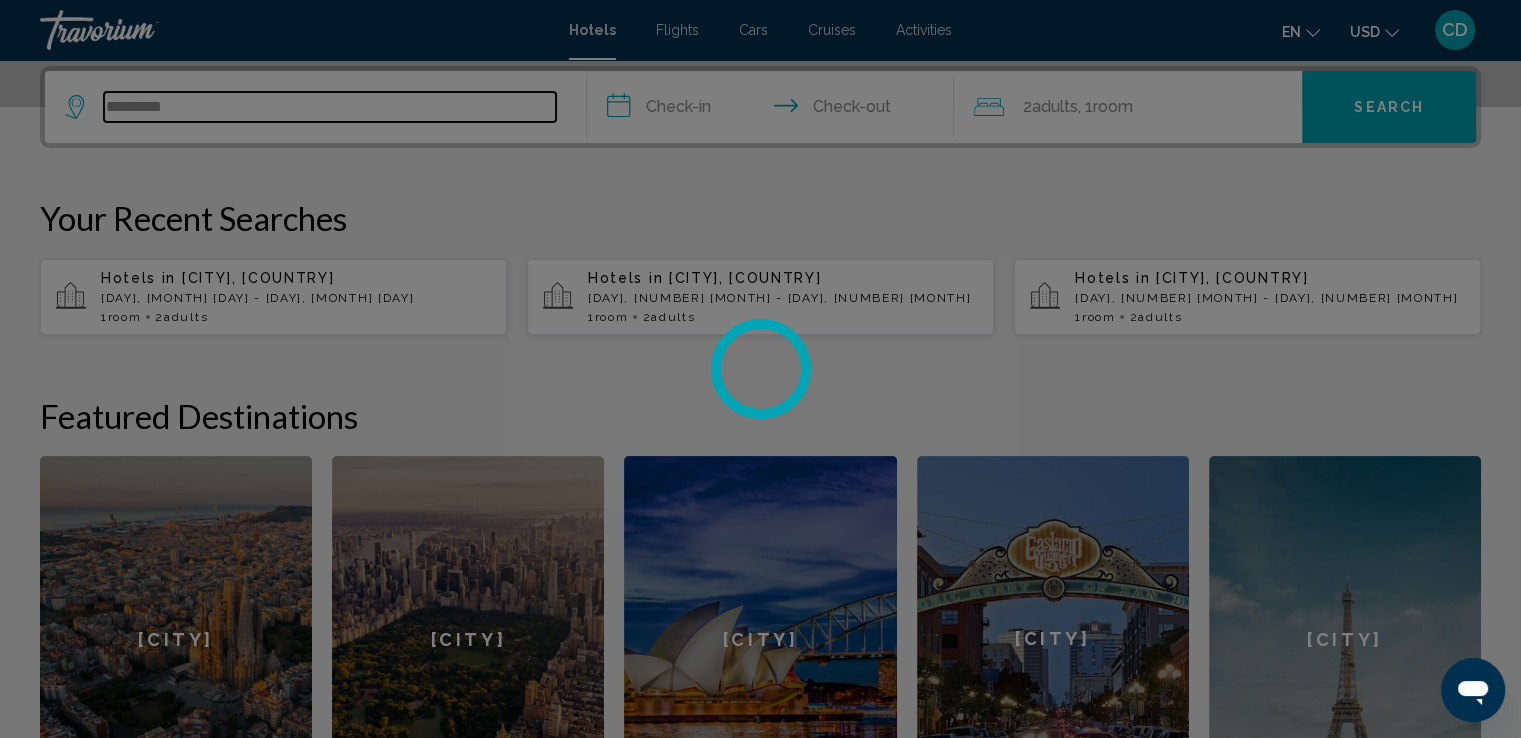 type on "*********" 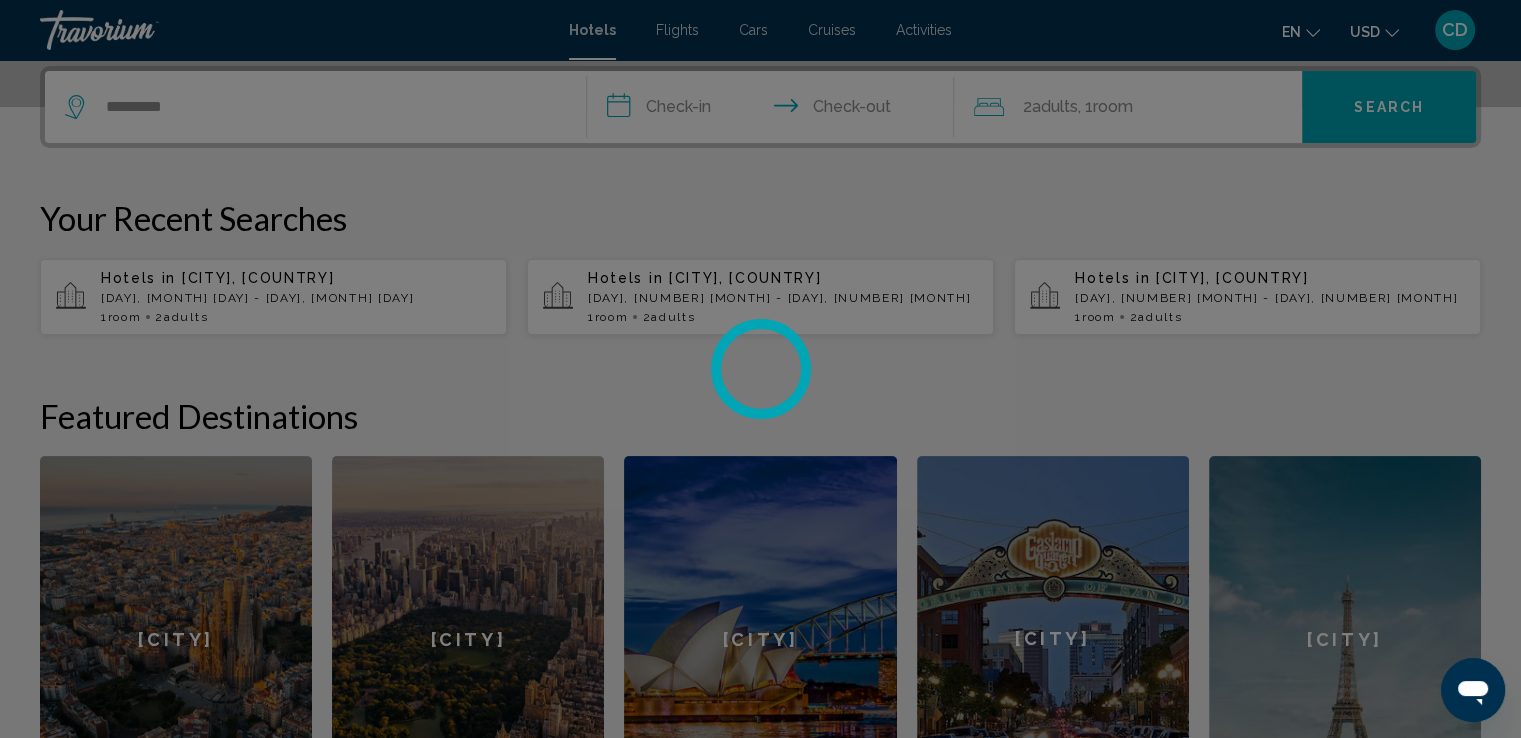 click at bounding box center (760, 369) 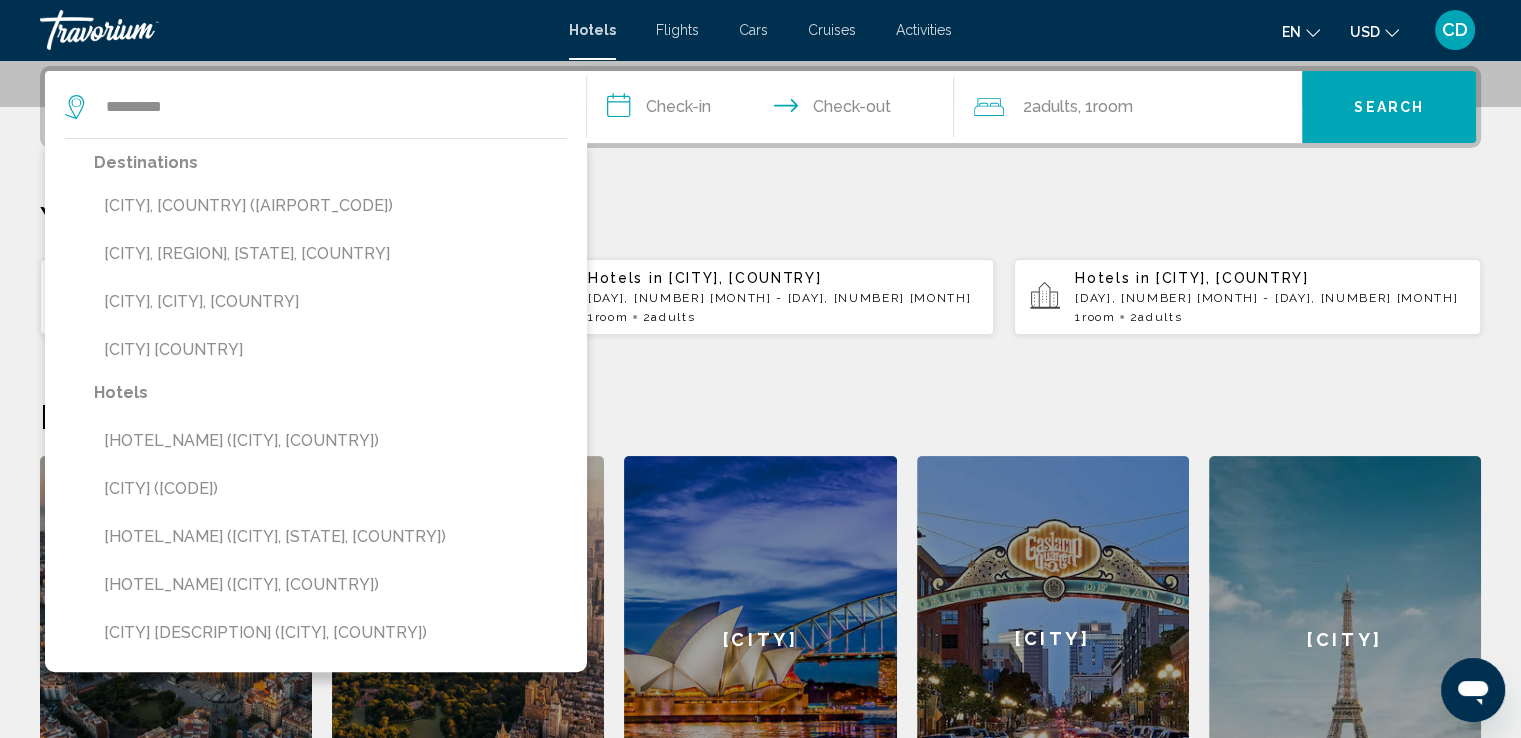 click on "**********" at bounding box center [775, 110] 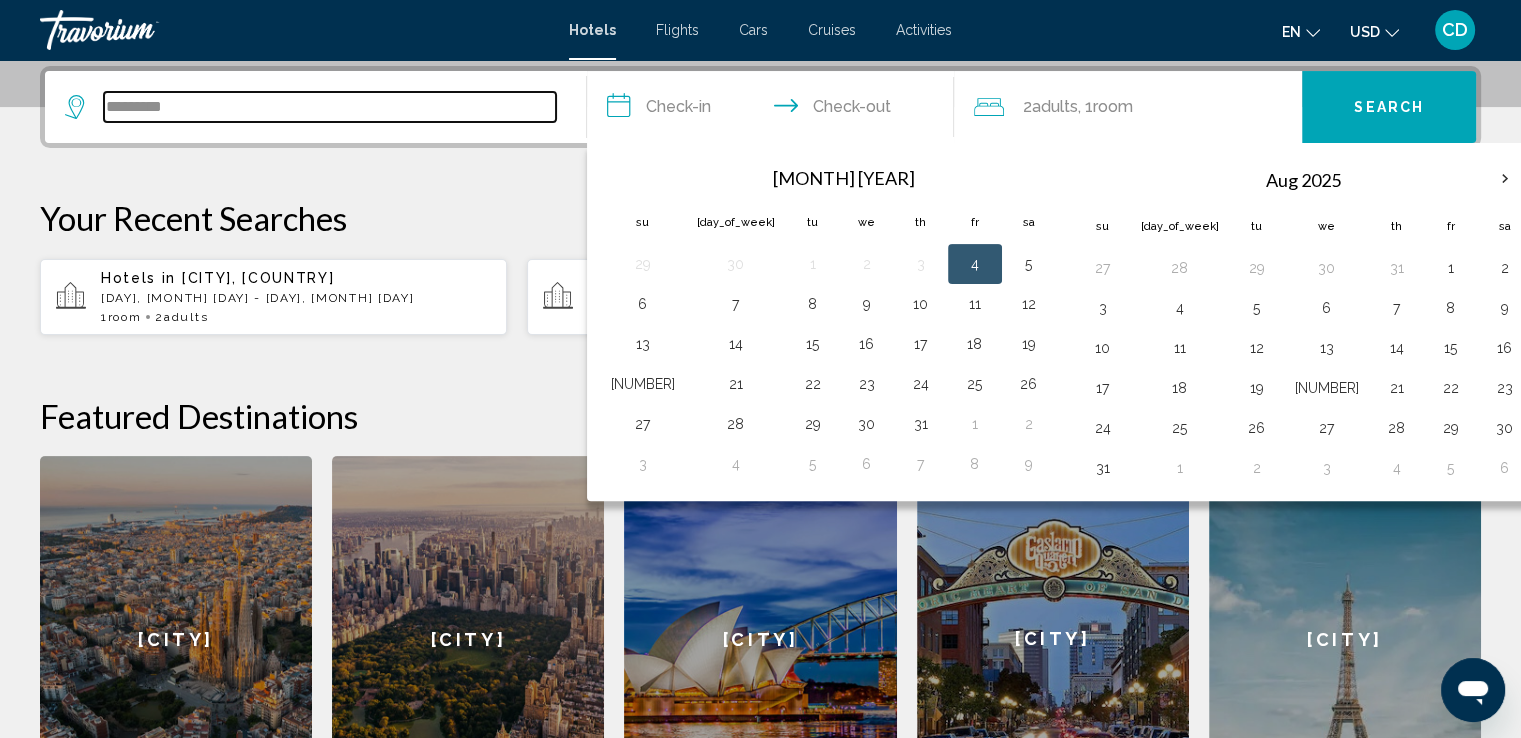 click on "*********" at bounding box center [330, 107] 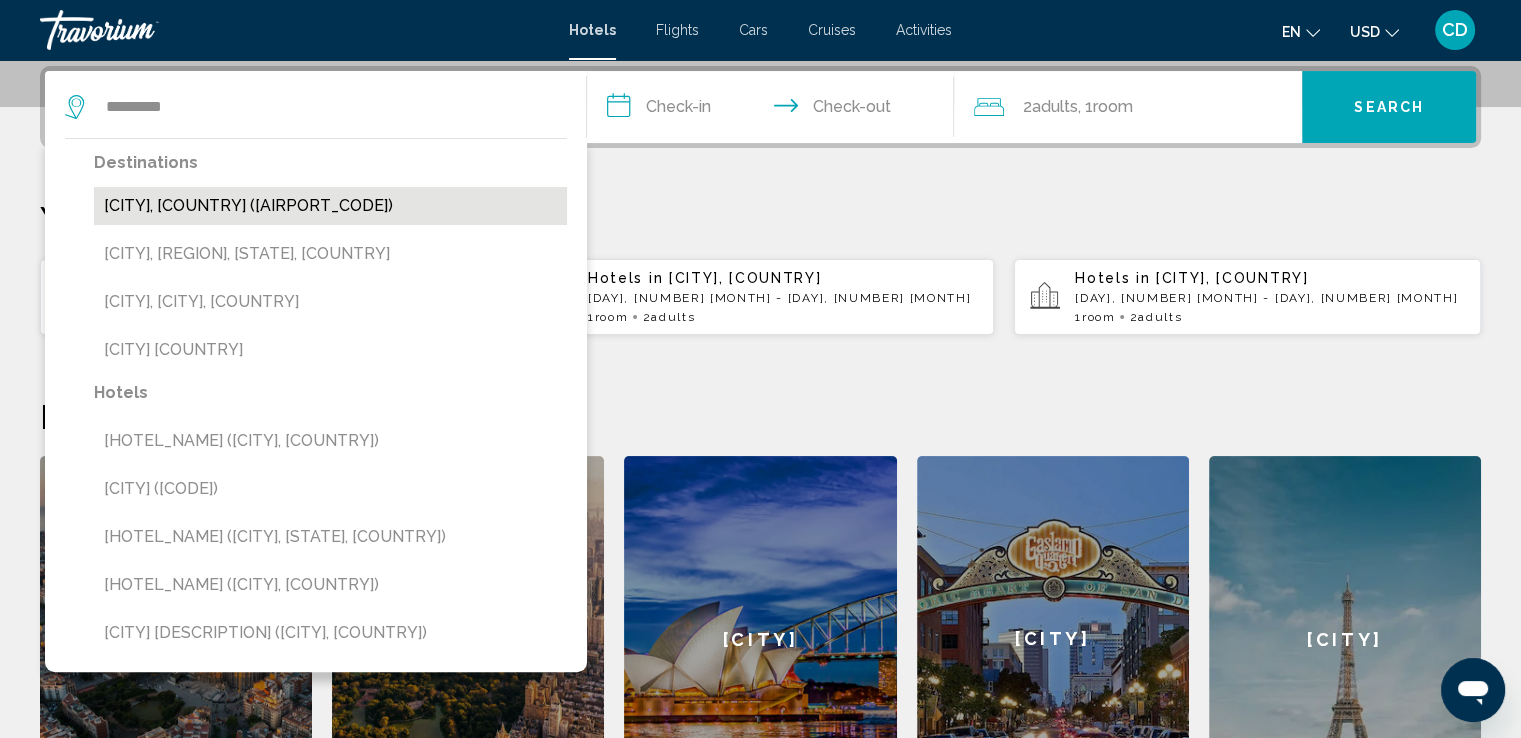 drag, startPoint x: 253, startPoint y: 198, endPoint x: 391, endPoint y: 198, distance: 138 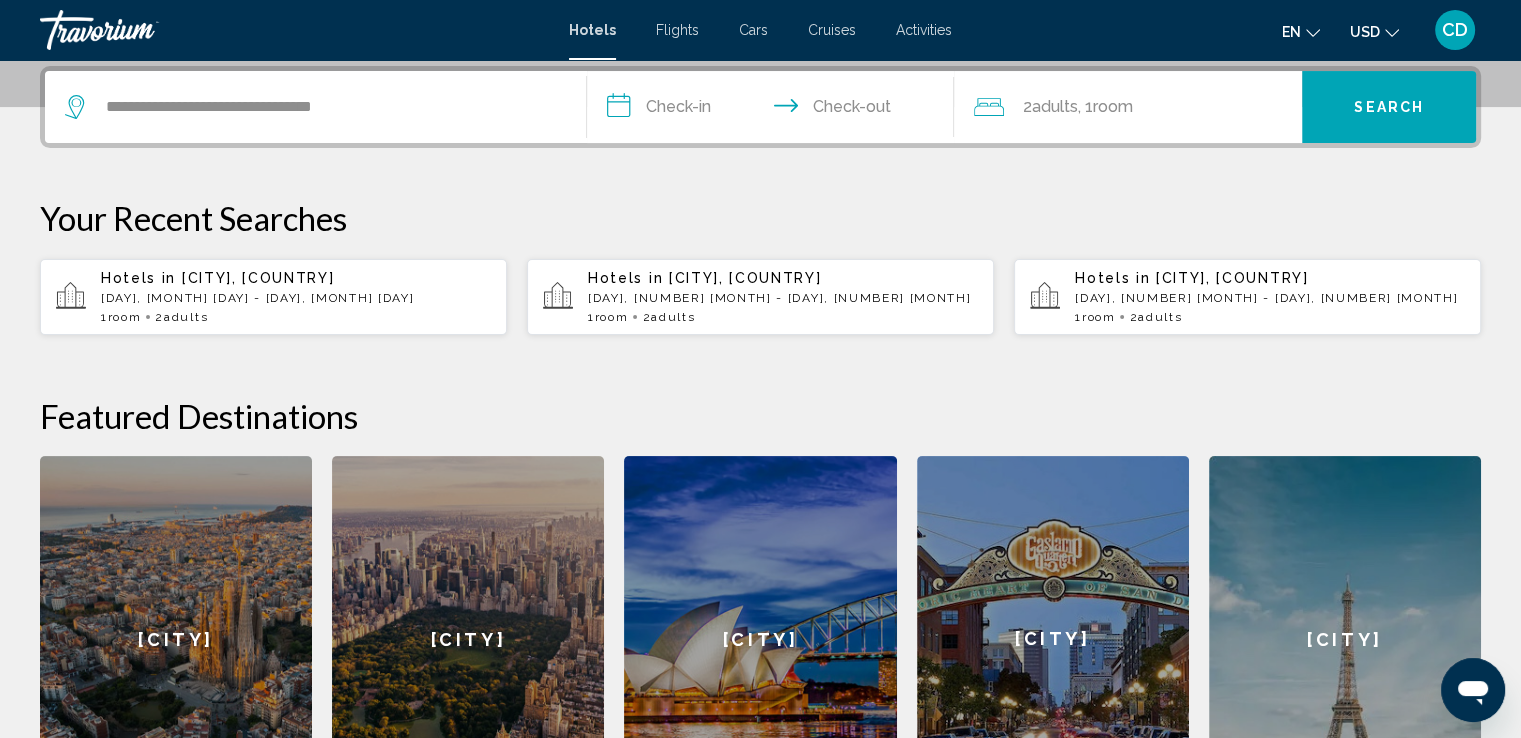 click on "**********" at bounding box center (775, 110) 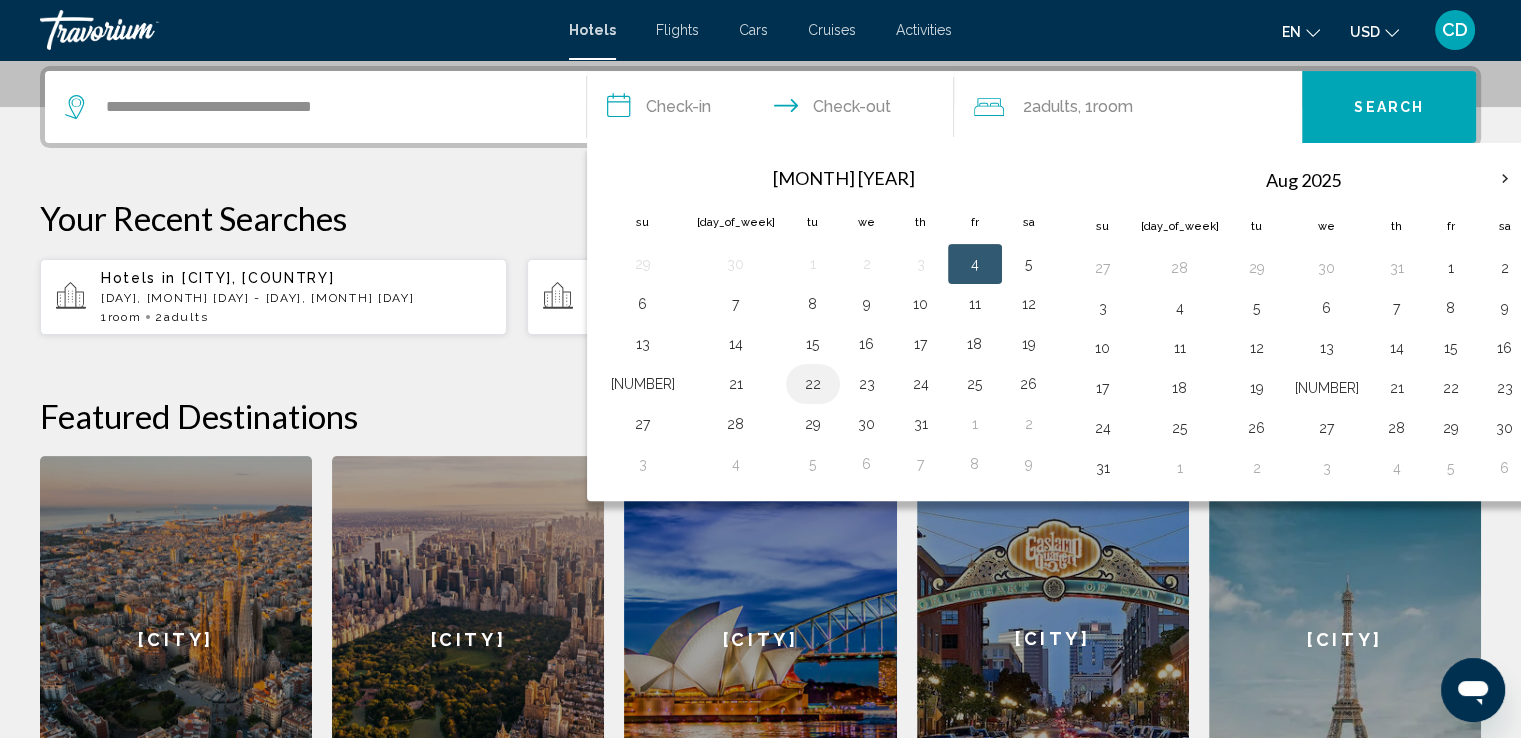 click on "22" at bounding box center (813, 384) 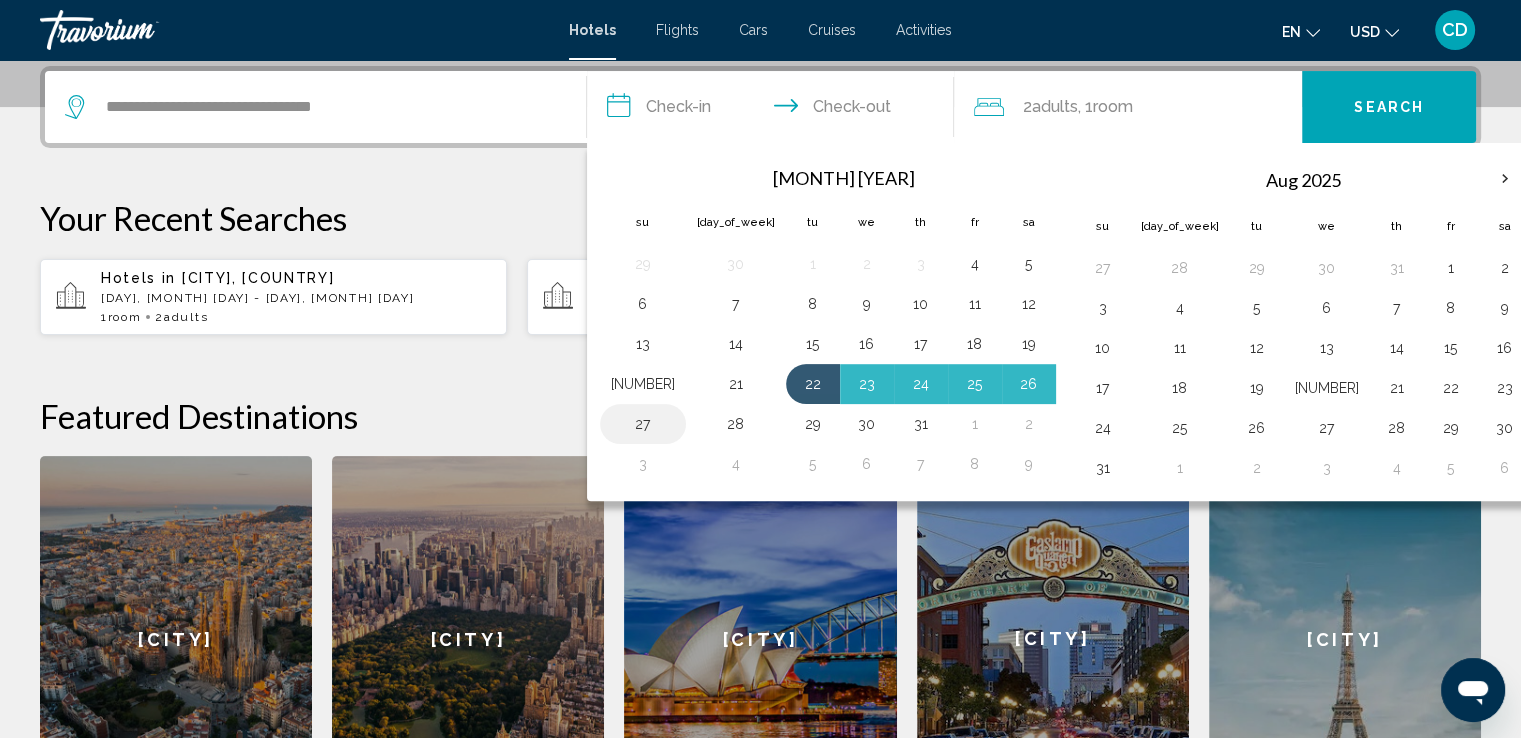 click on "27" at bounding box center [643, 424] 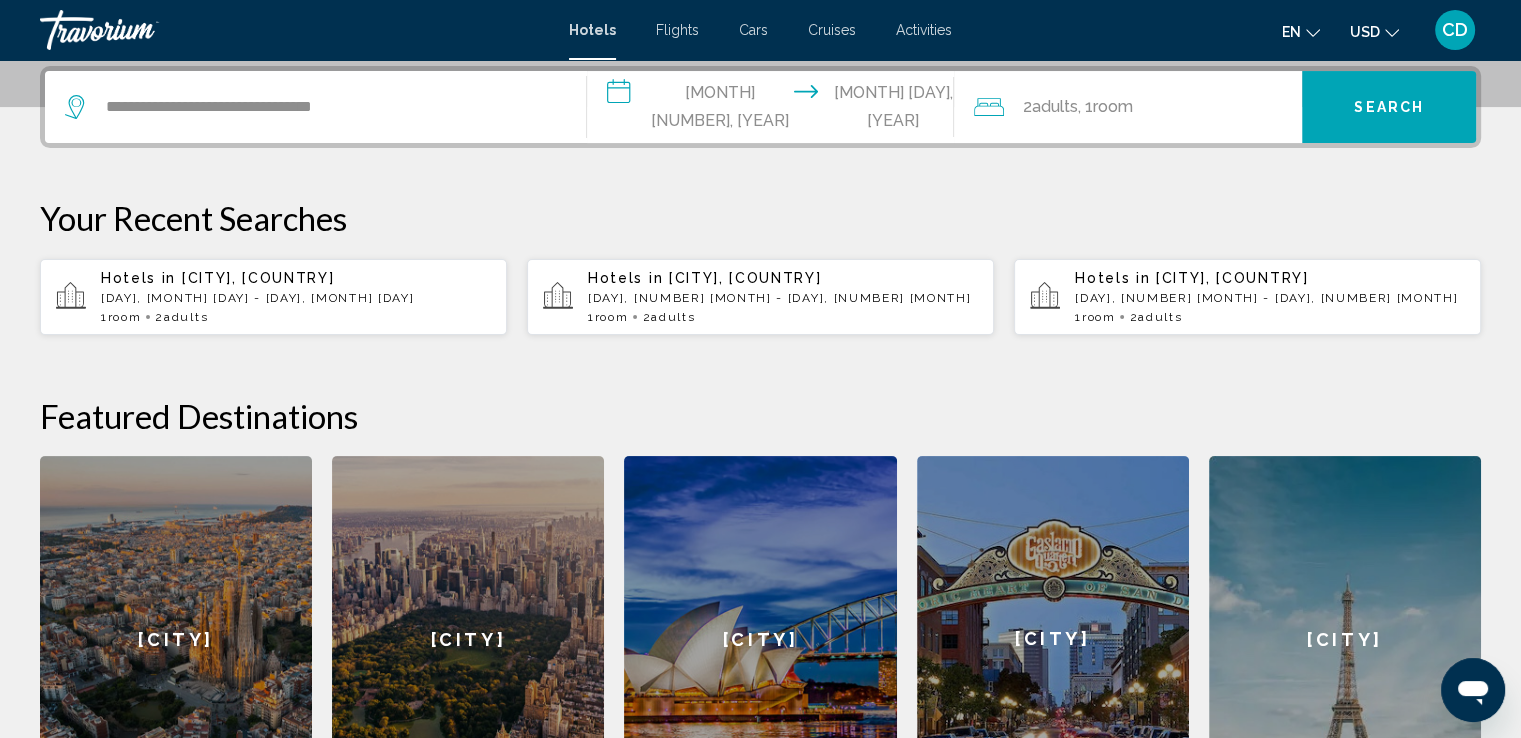 click on "Search" at bounding box center [1389, 108] 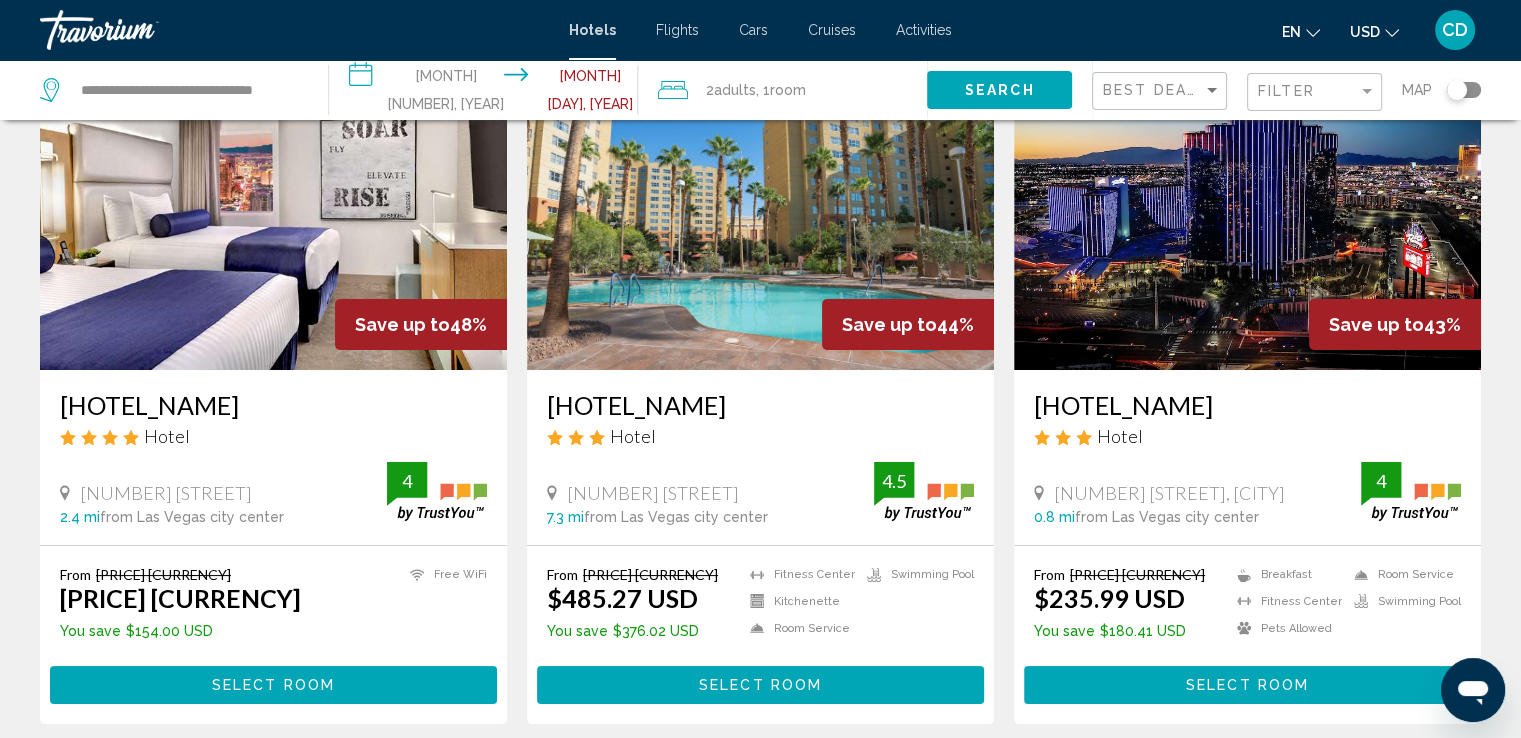 scroll, scrollTop: 0, scrollLeft: 0, axis: both 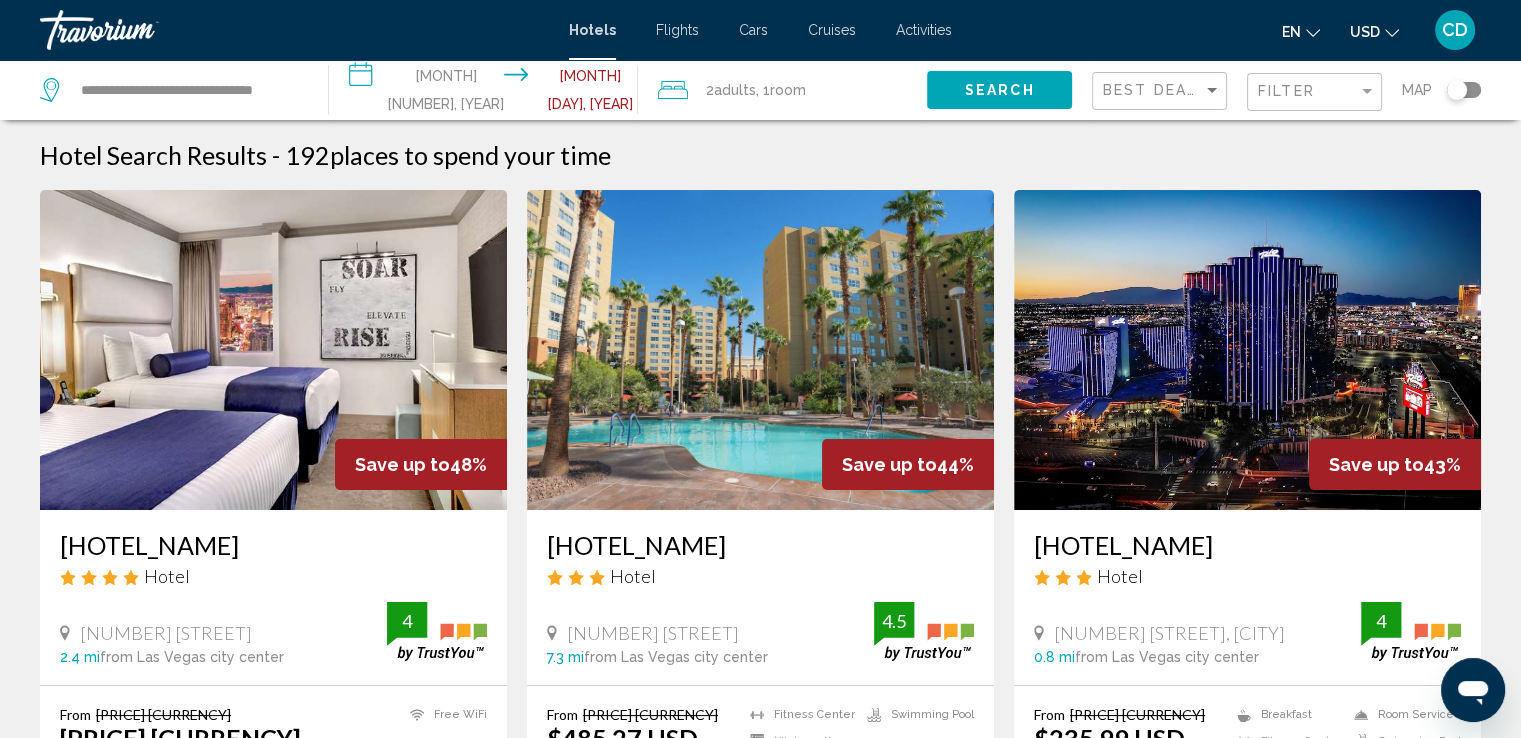 click on "Flights" at bounding box center [677, 30] 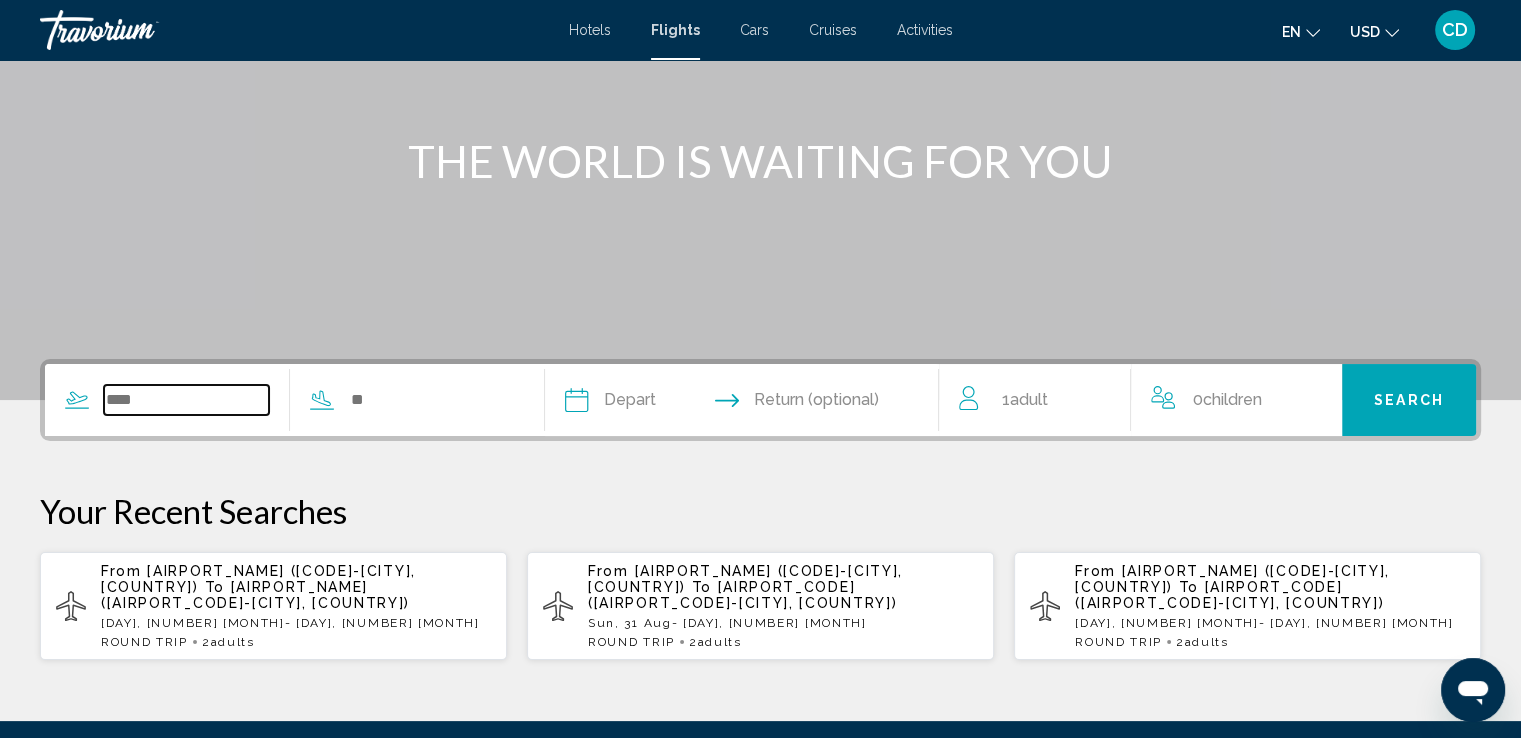 click at bounding box center (186, 400) 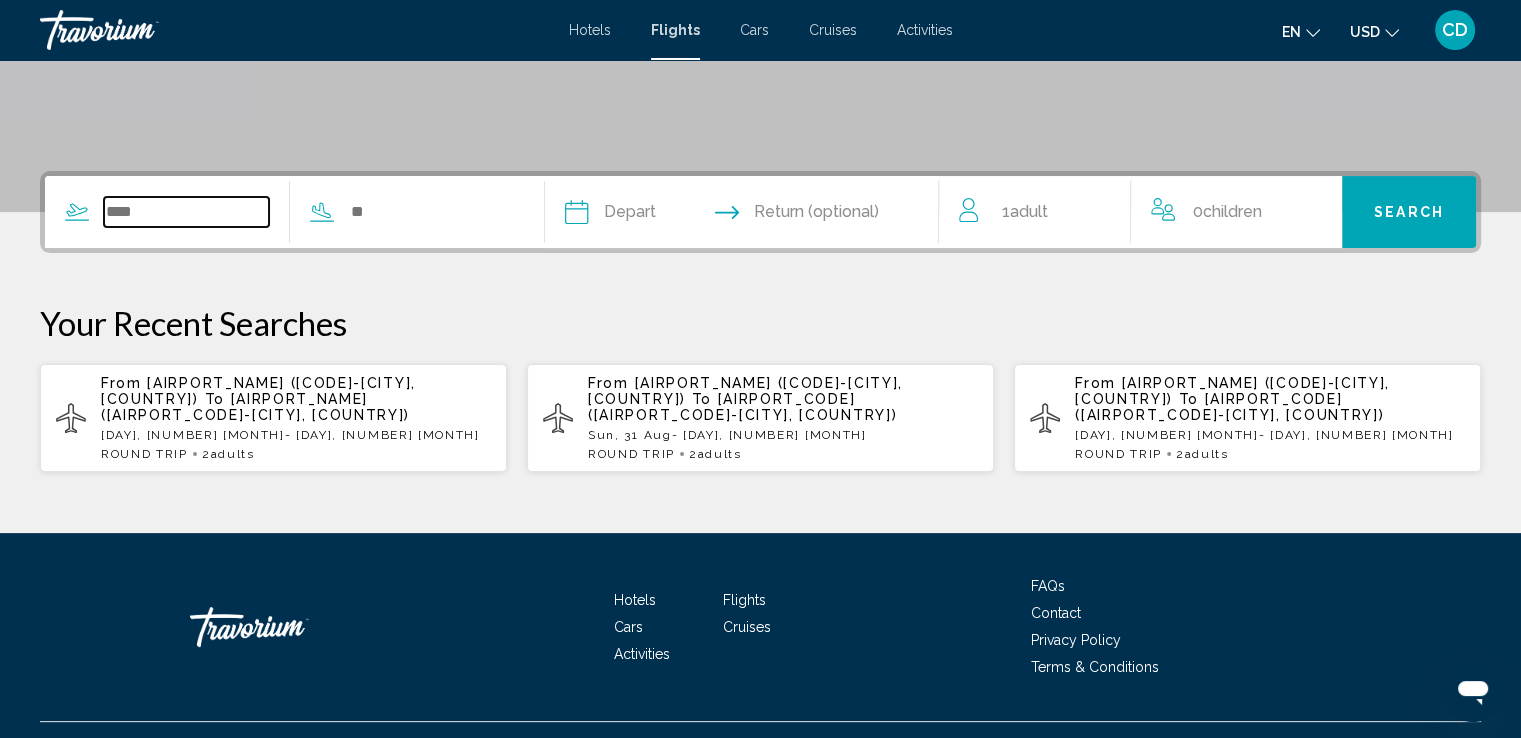 scroll, scrollTop: 427, scrollLeft: 0, axis: vertical 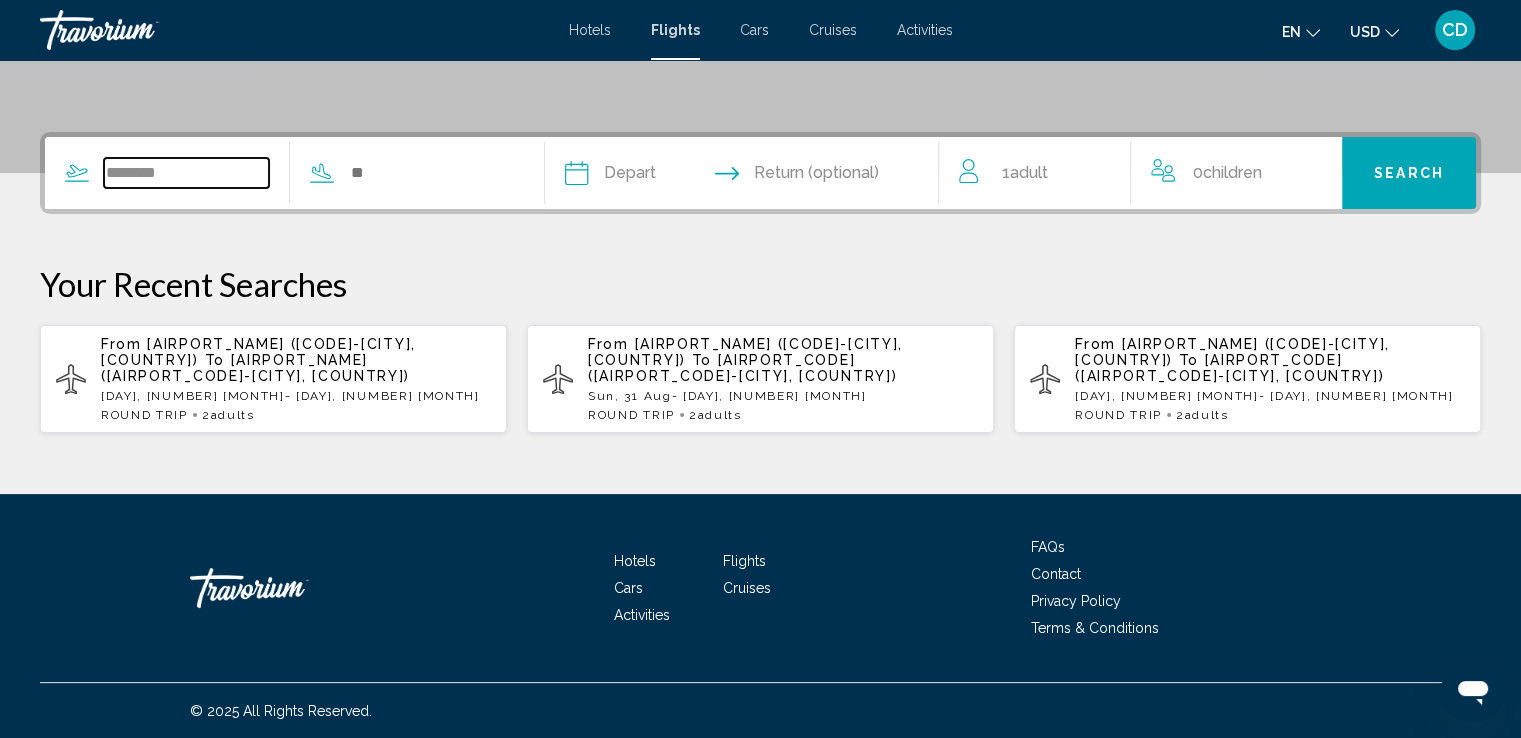 type on "********" 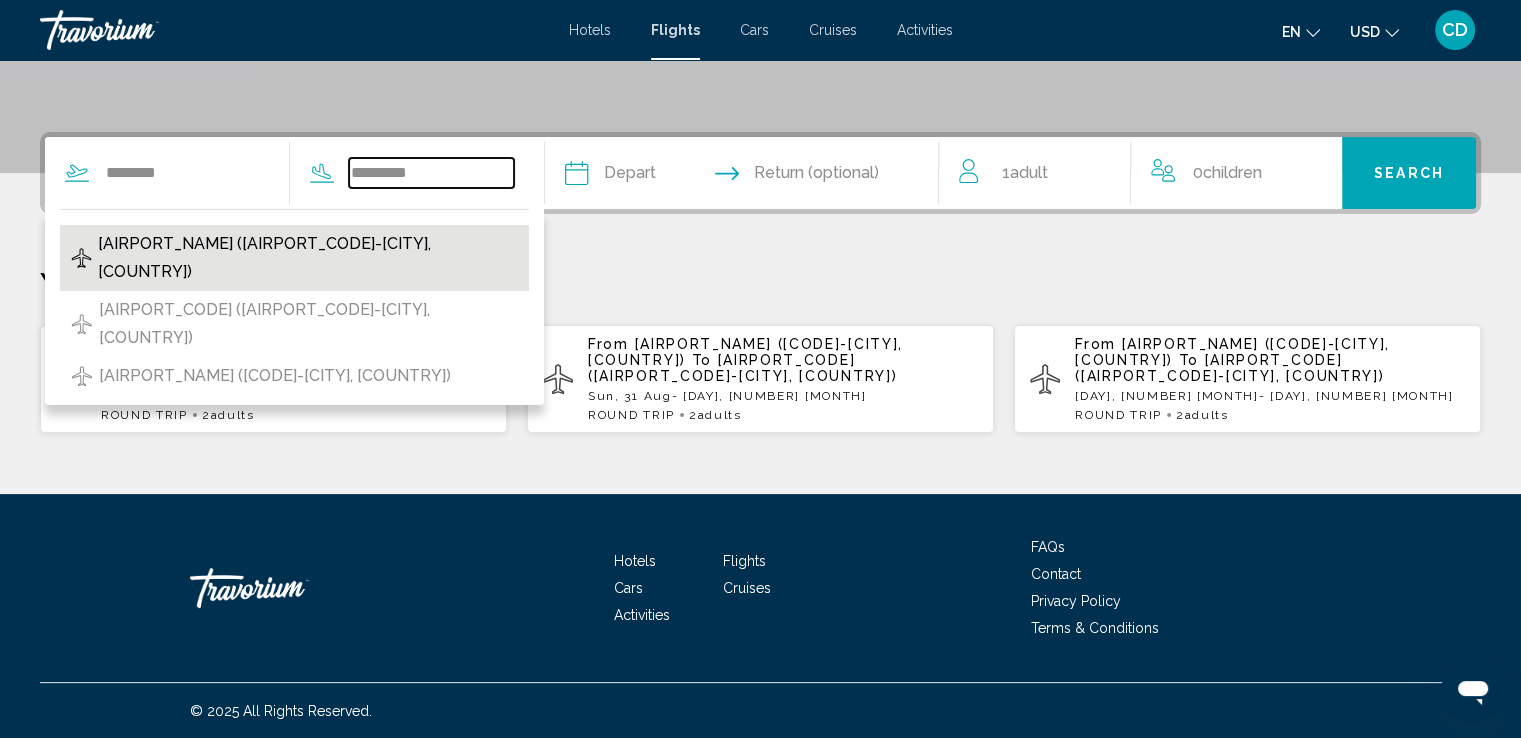 type on "*********" 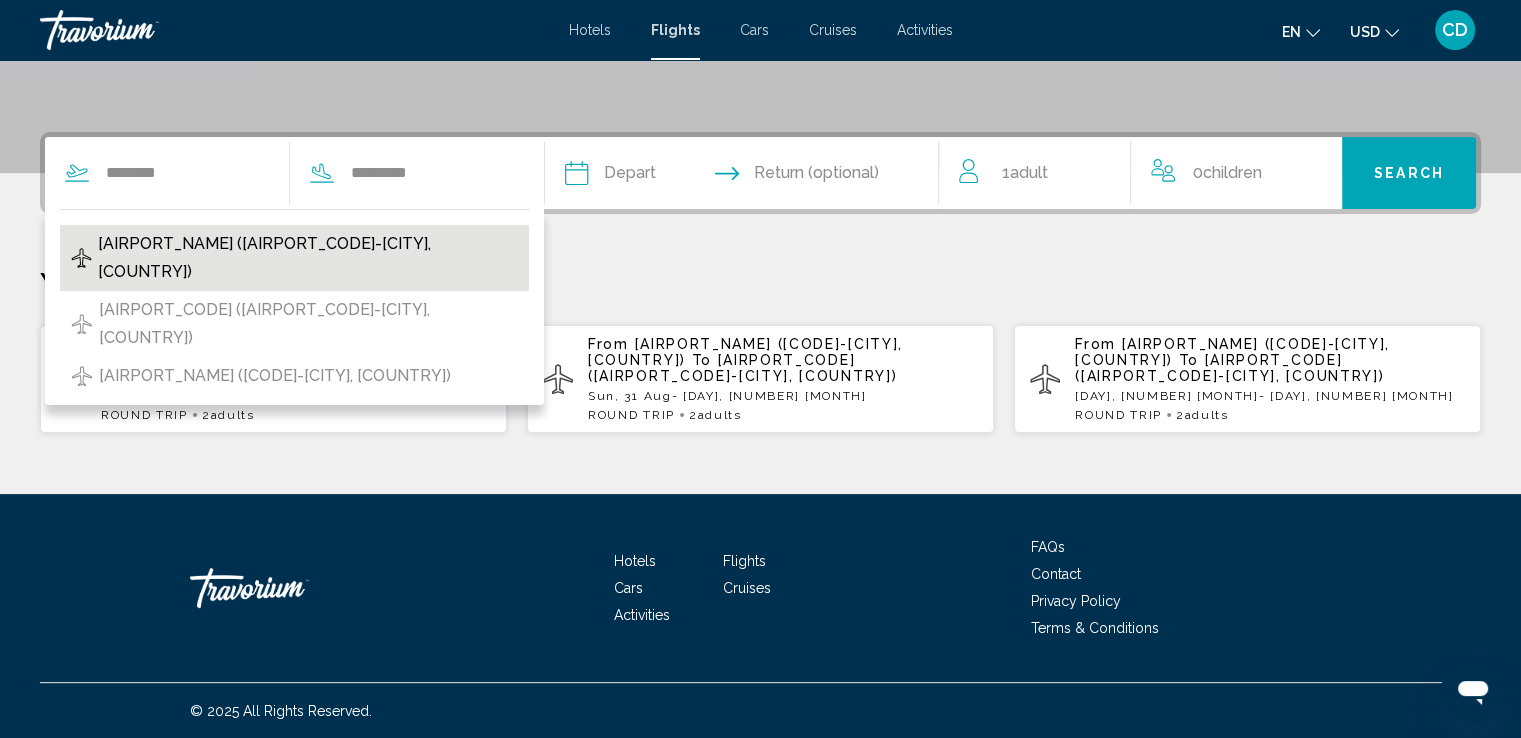 click on "[AIRPORT_NAME] ([AIRPORT_CODE]-[CITY], [COUNTRY])" at bounding box center [308, 258] 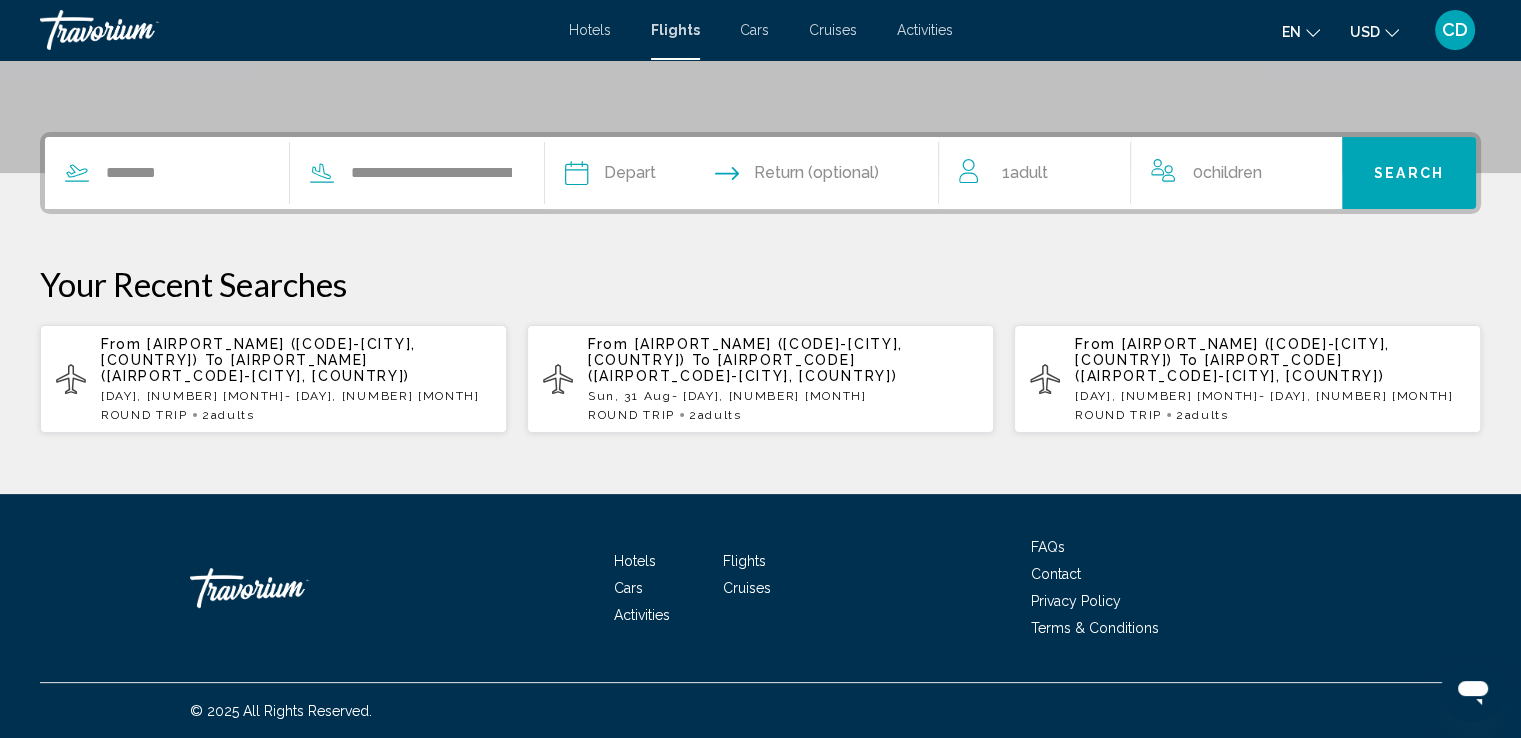 click on "**********" at bounding box center [279, 173] 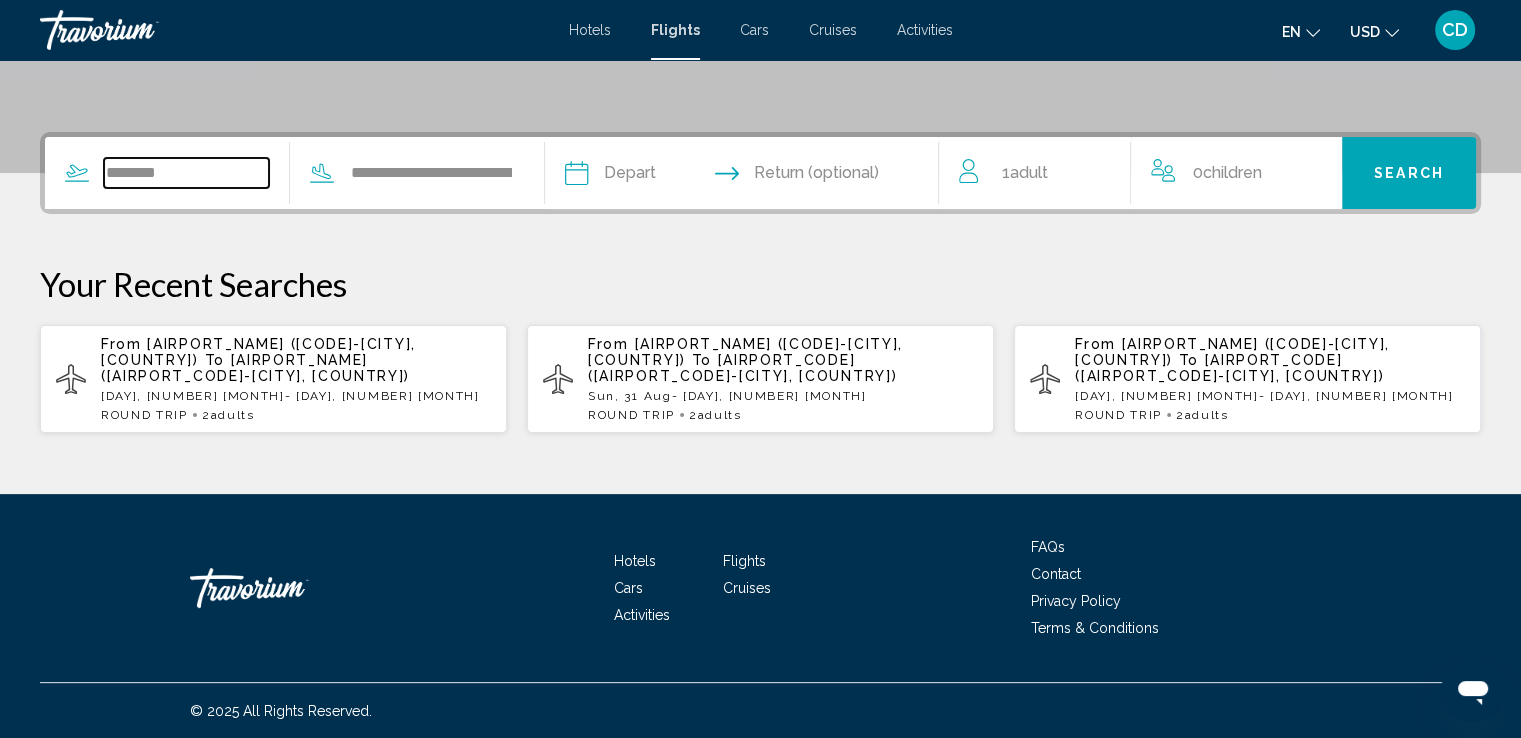 click on "********" at bounding box center [186, 173] 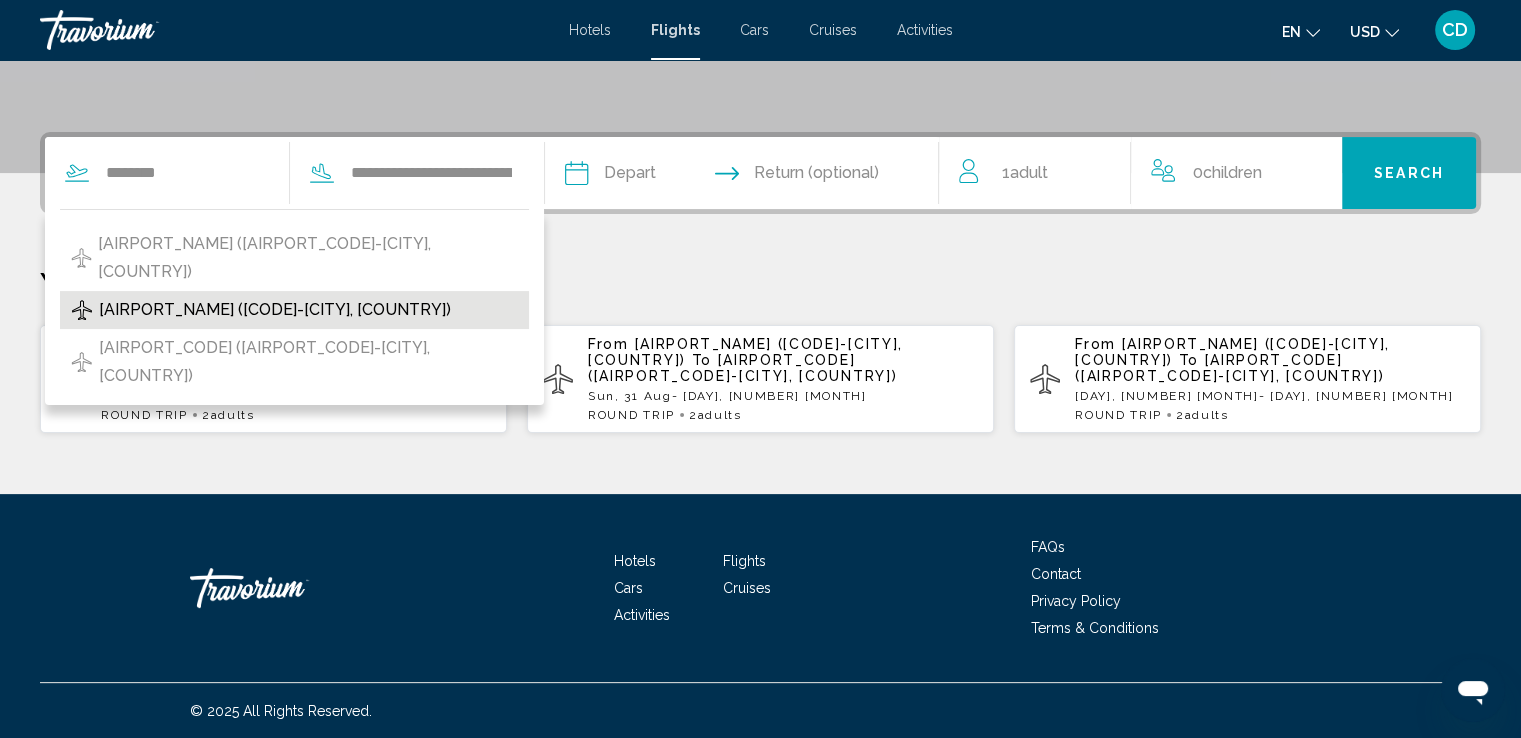 click on "[AIRPORT_NAME]  ([CODE]-[CITY], [COUNTRY])" at bounding box center [308, 258] 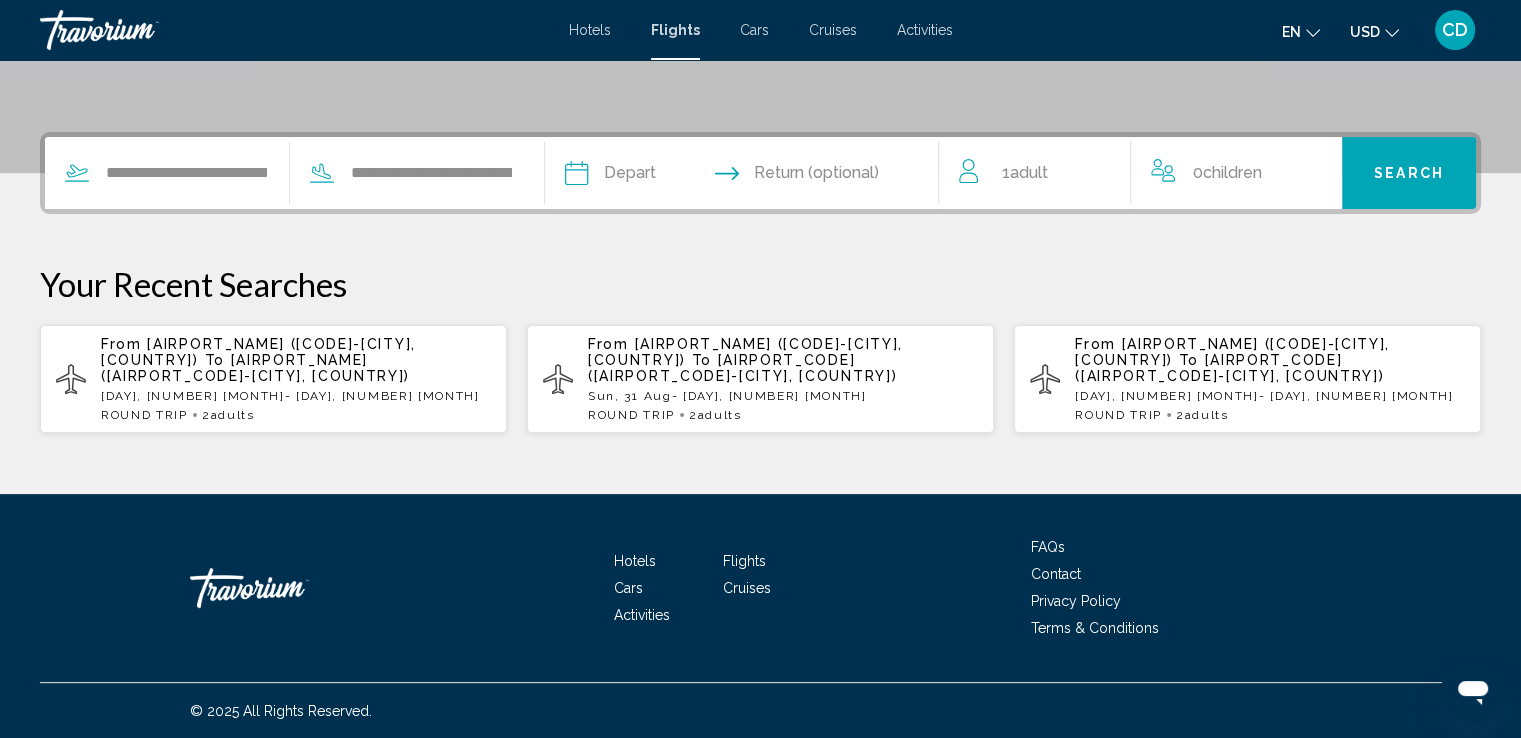 click at bounding box center [657, 176] 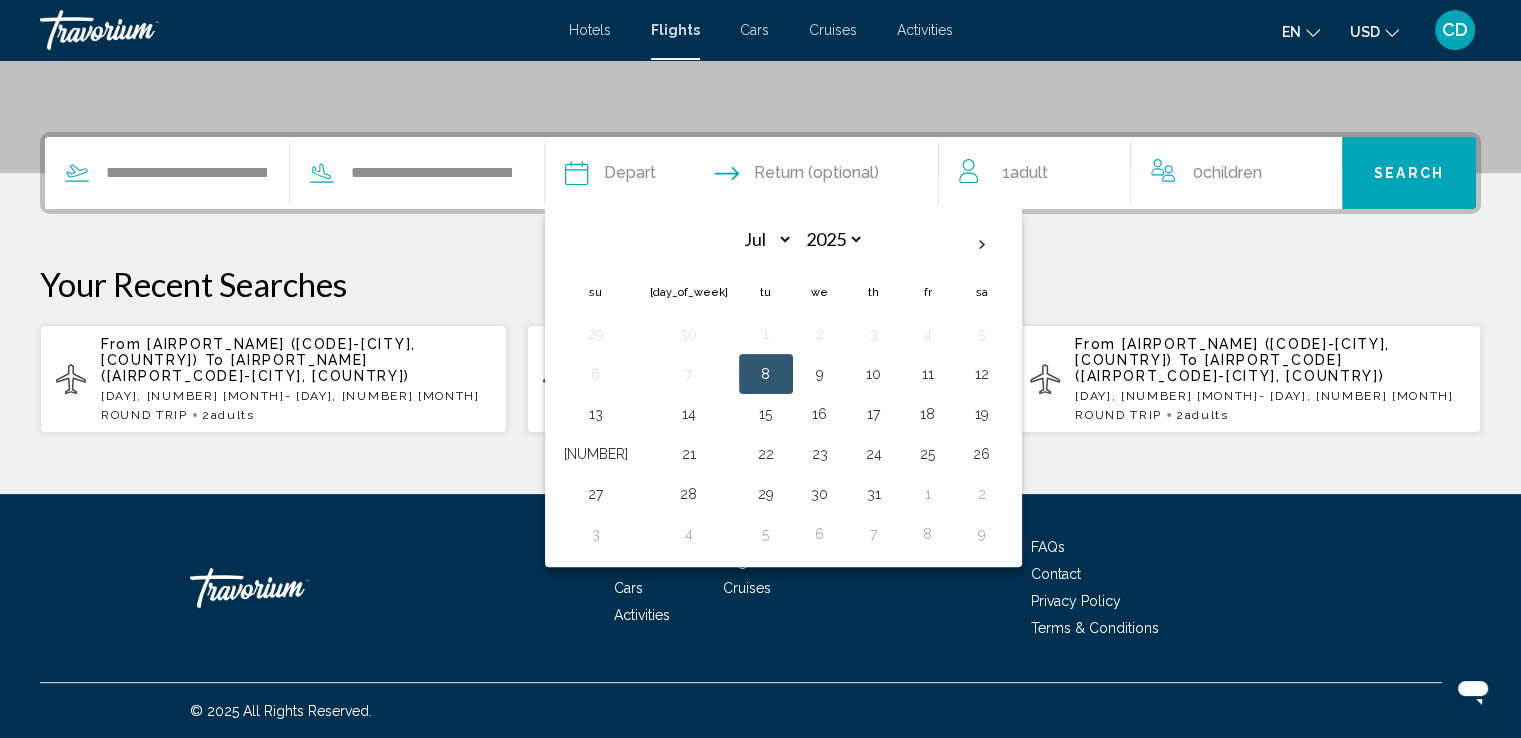 click on "22" at bounding box center [766, 454] 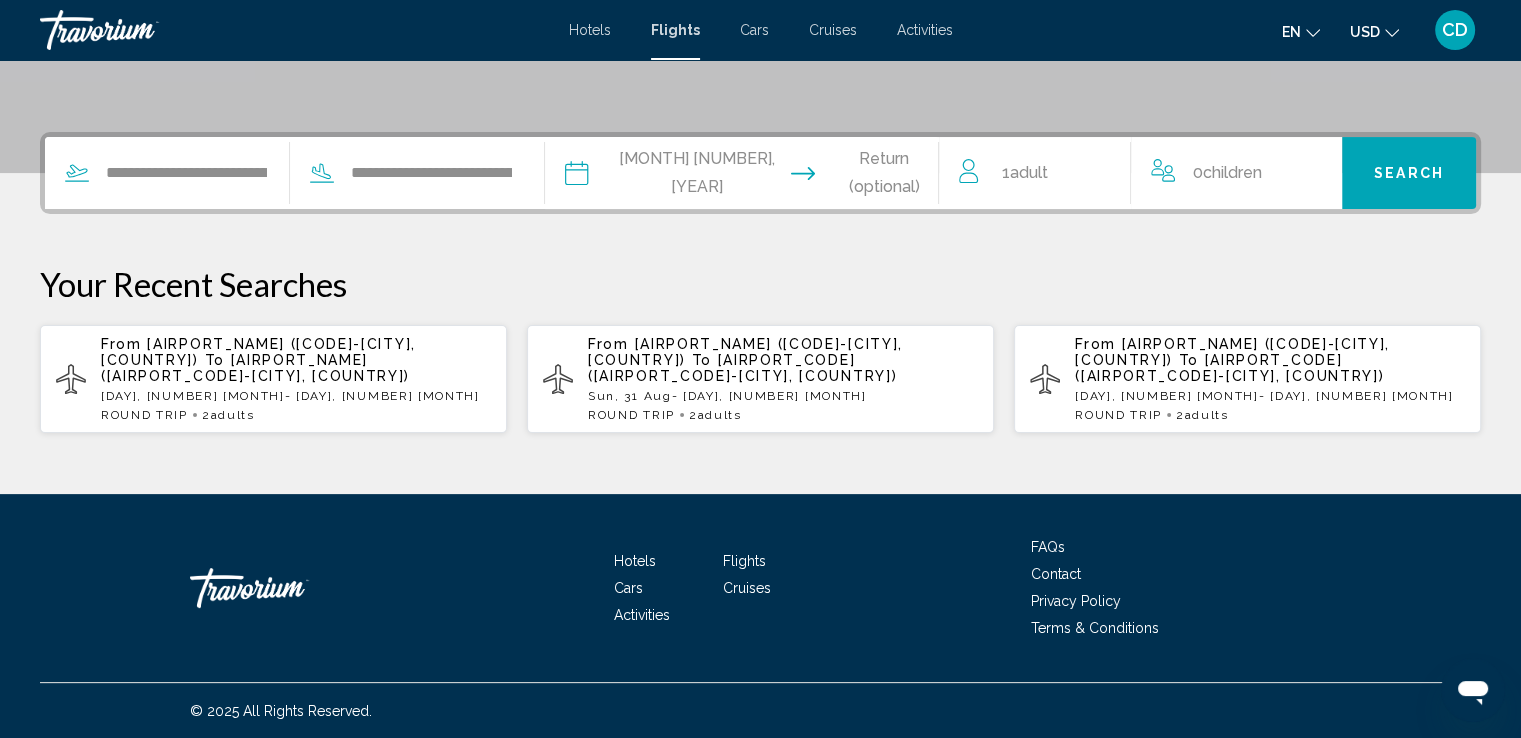 click at bounding box center (849, 176) 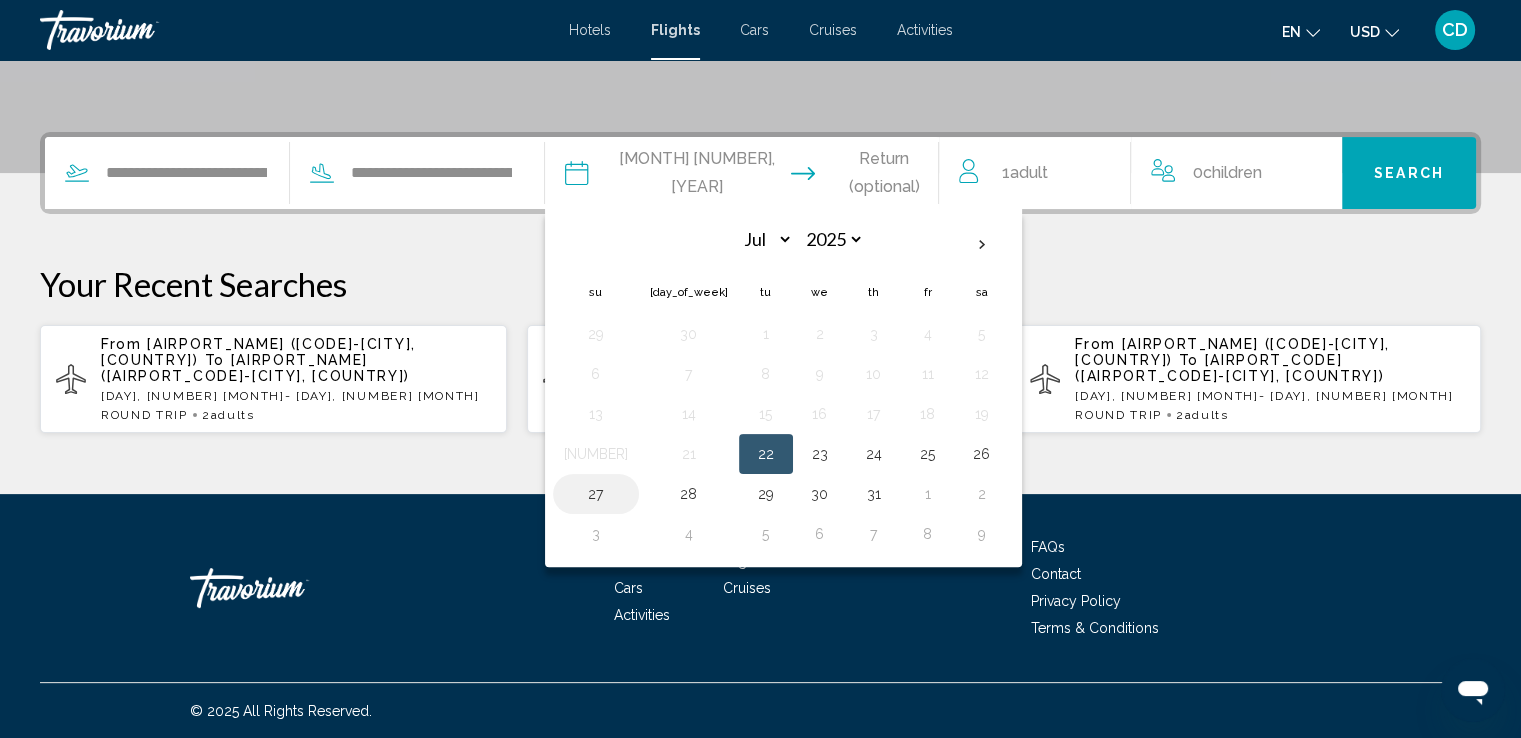 click on "27" at bounding box center (596, 494) 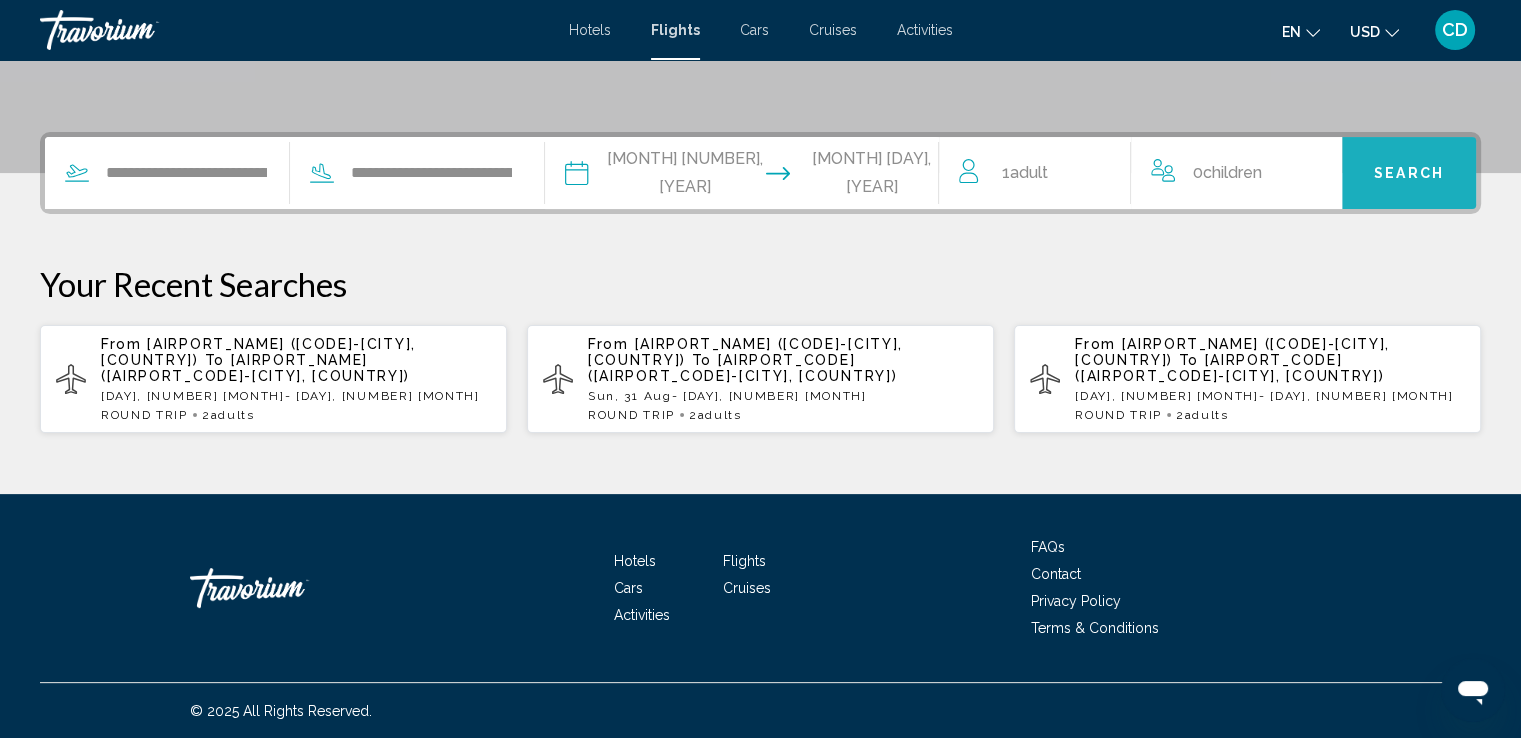 click on "Search" at bounding box center (1409, 174) 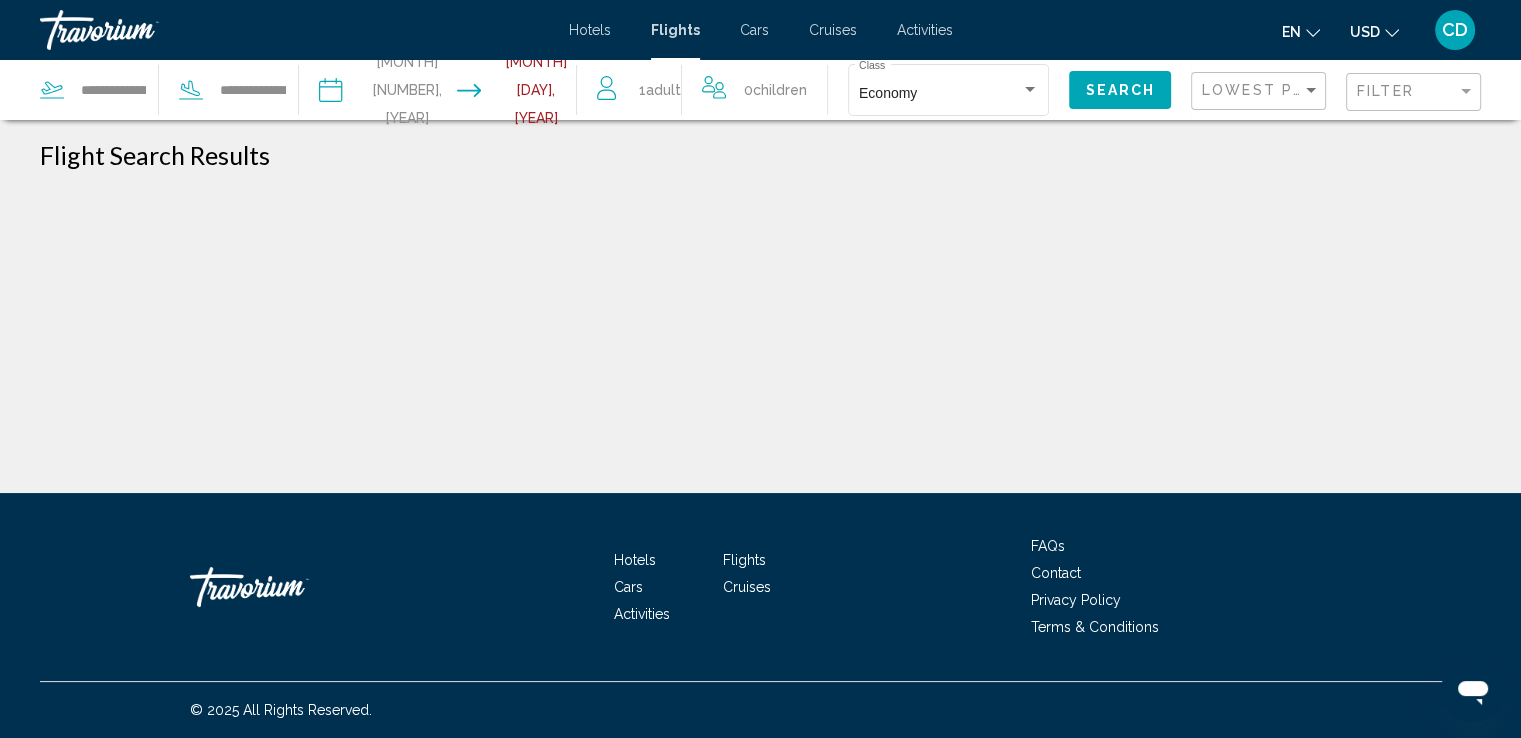 scroll, scrollTop: 0, scrollLeft: 0, axis: both 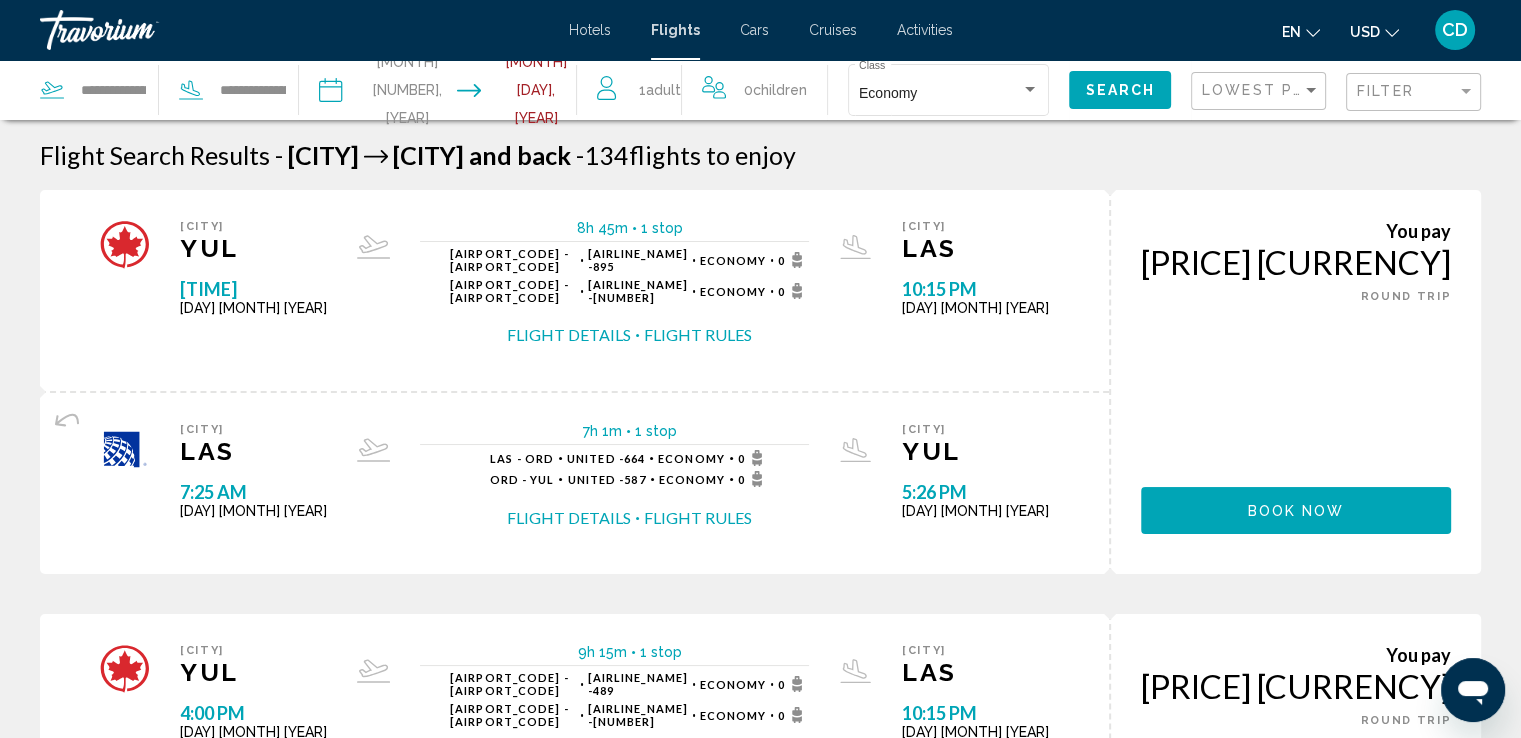 click on "USD" at bounding box center [1365, 32] 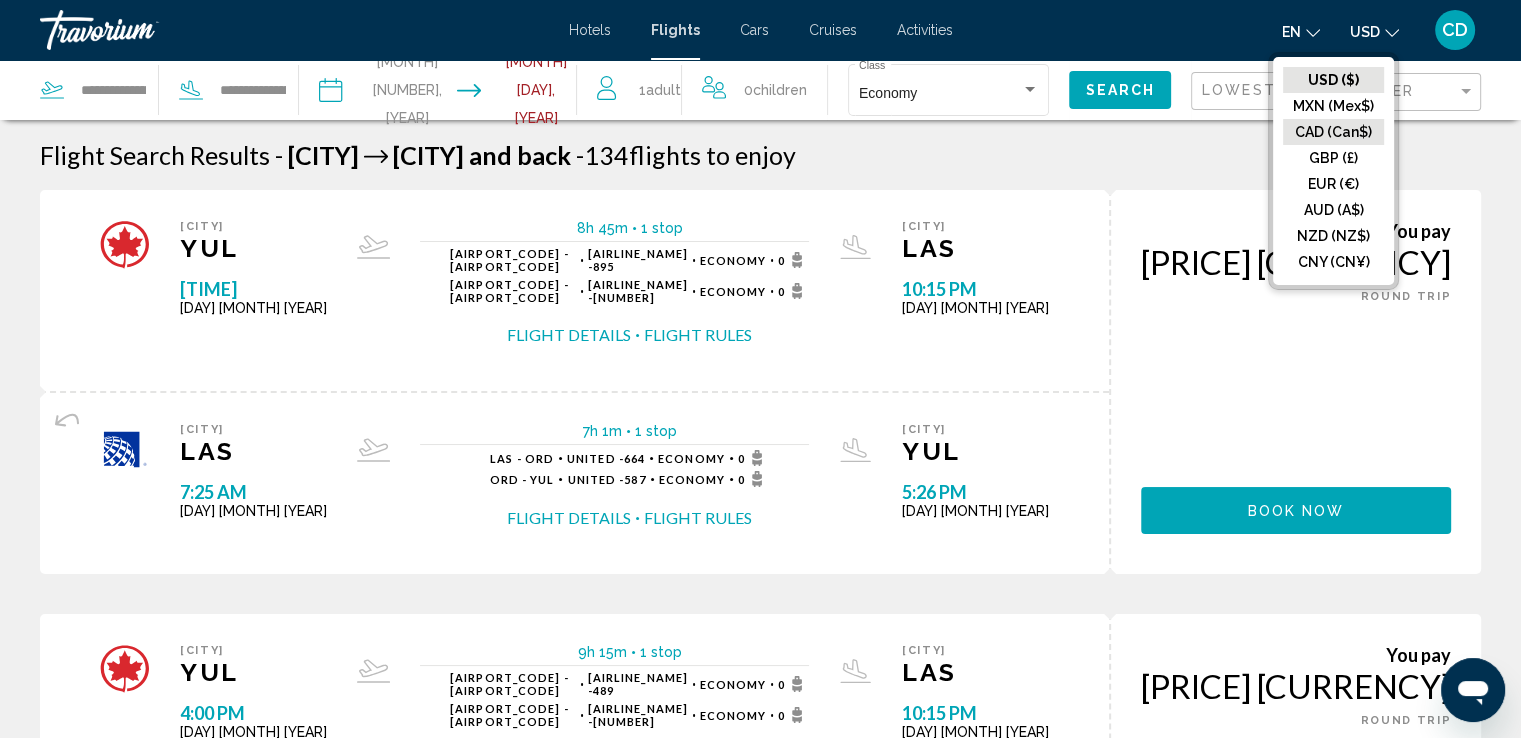 click on "CAD (Can$)" at bounding box center [1333, 80] 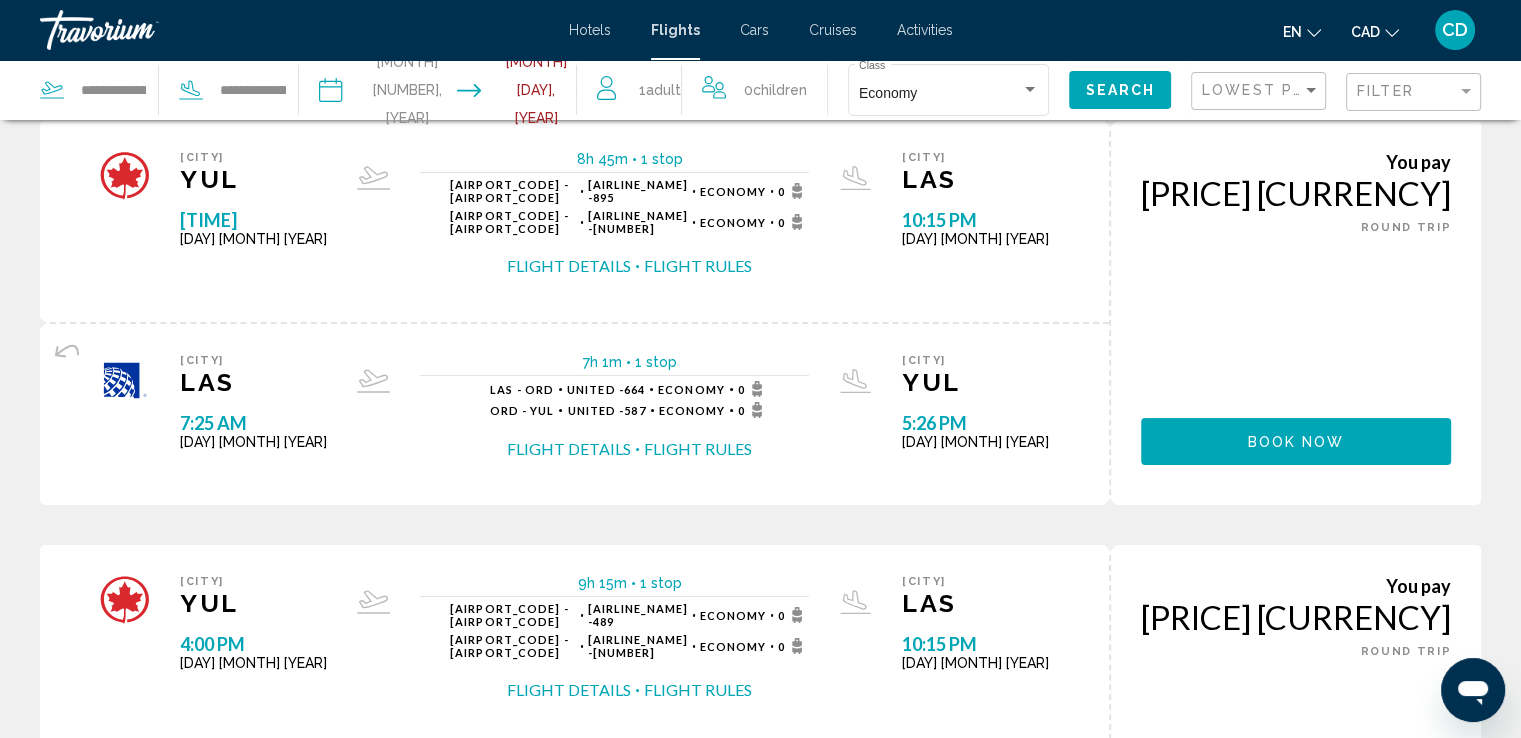 scroll, scrollTop: 0, scrollLeft: 0, axis: both 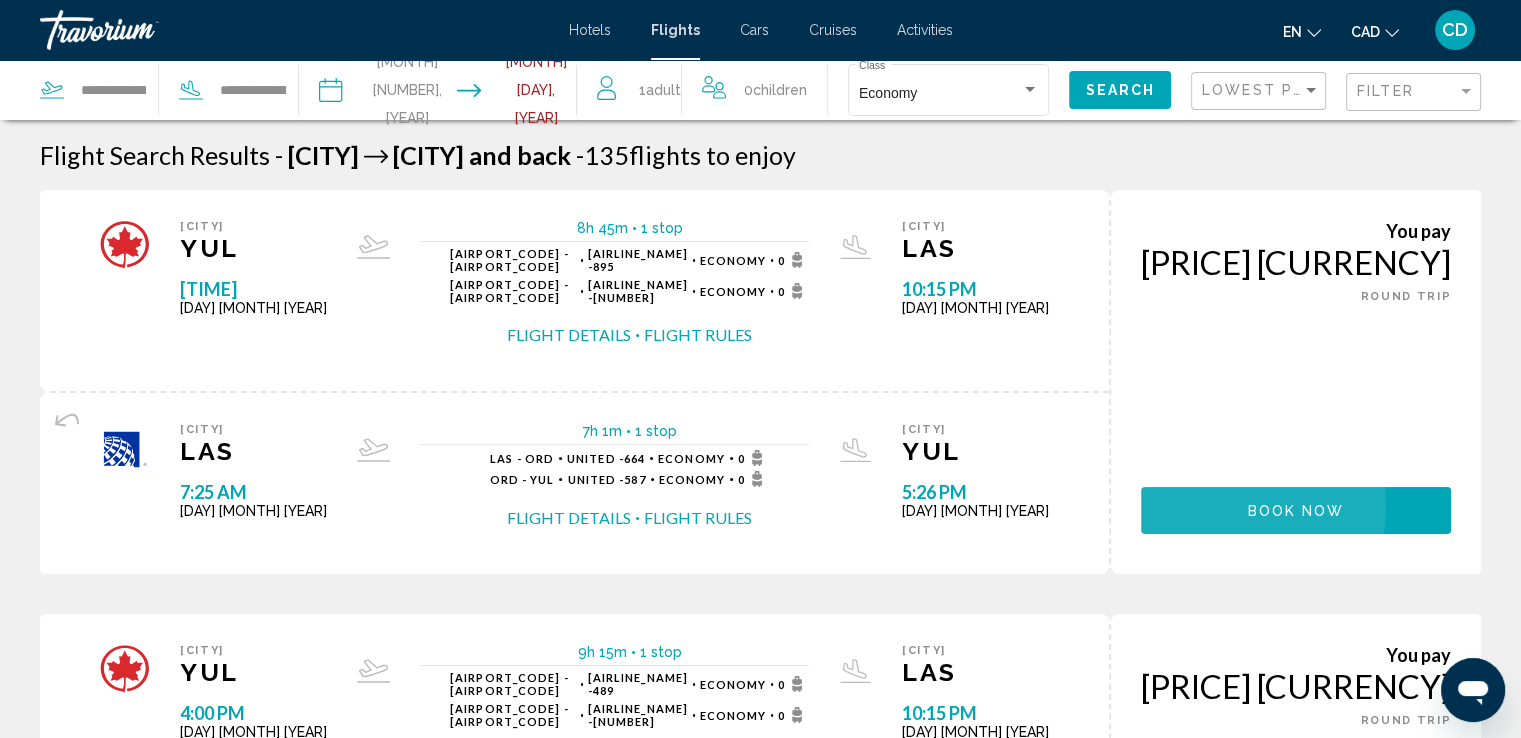 click on "Book now" at bounding box center [1296, 511] 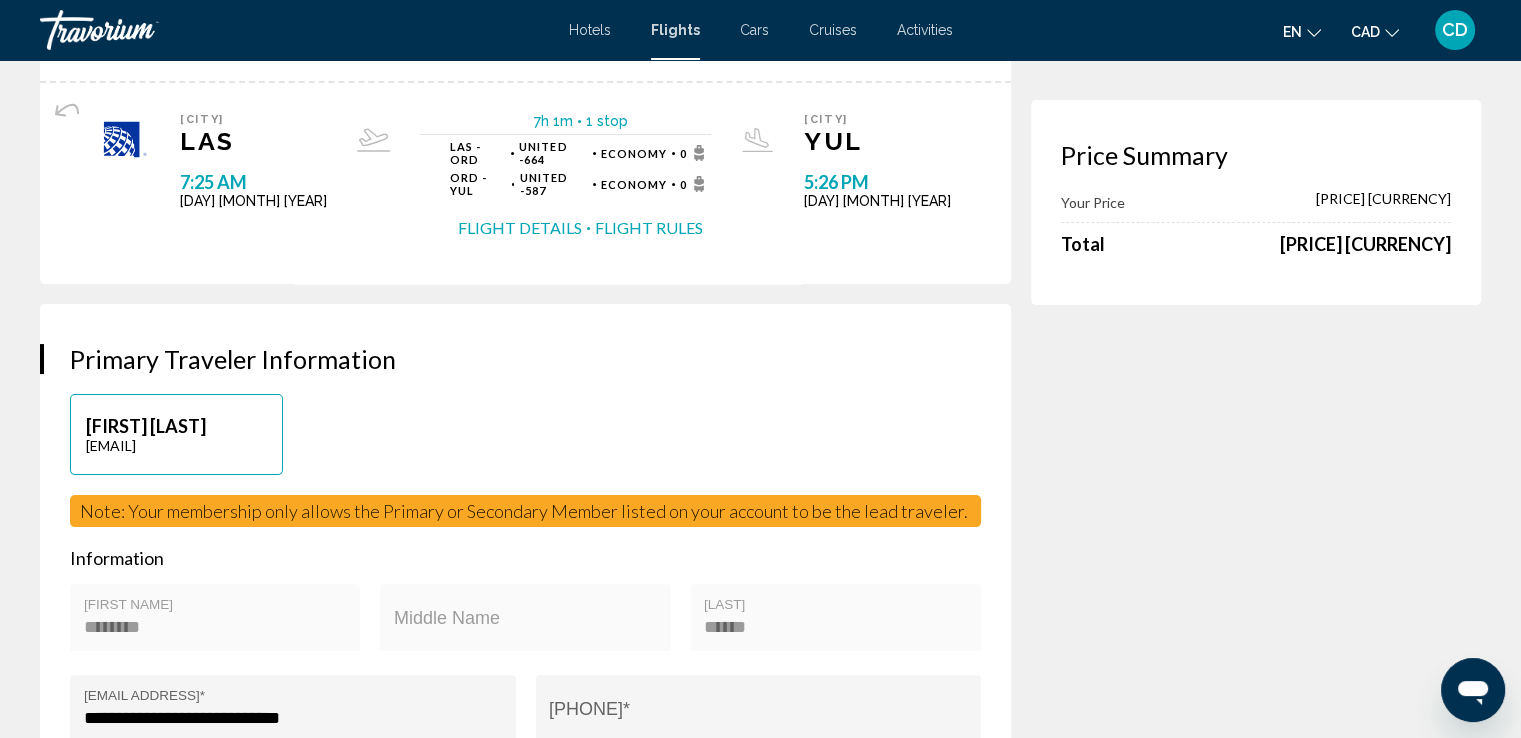 scroll, scrollTop: 39, scrollLeft: 0, axis: vertical 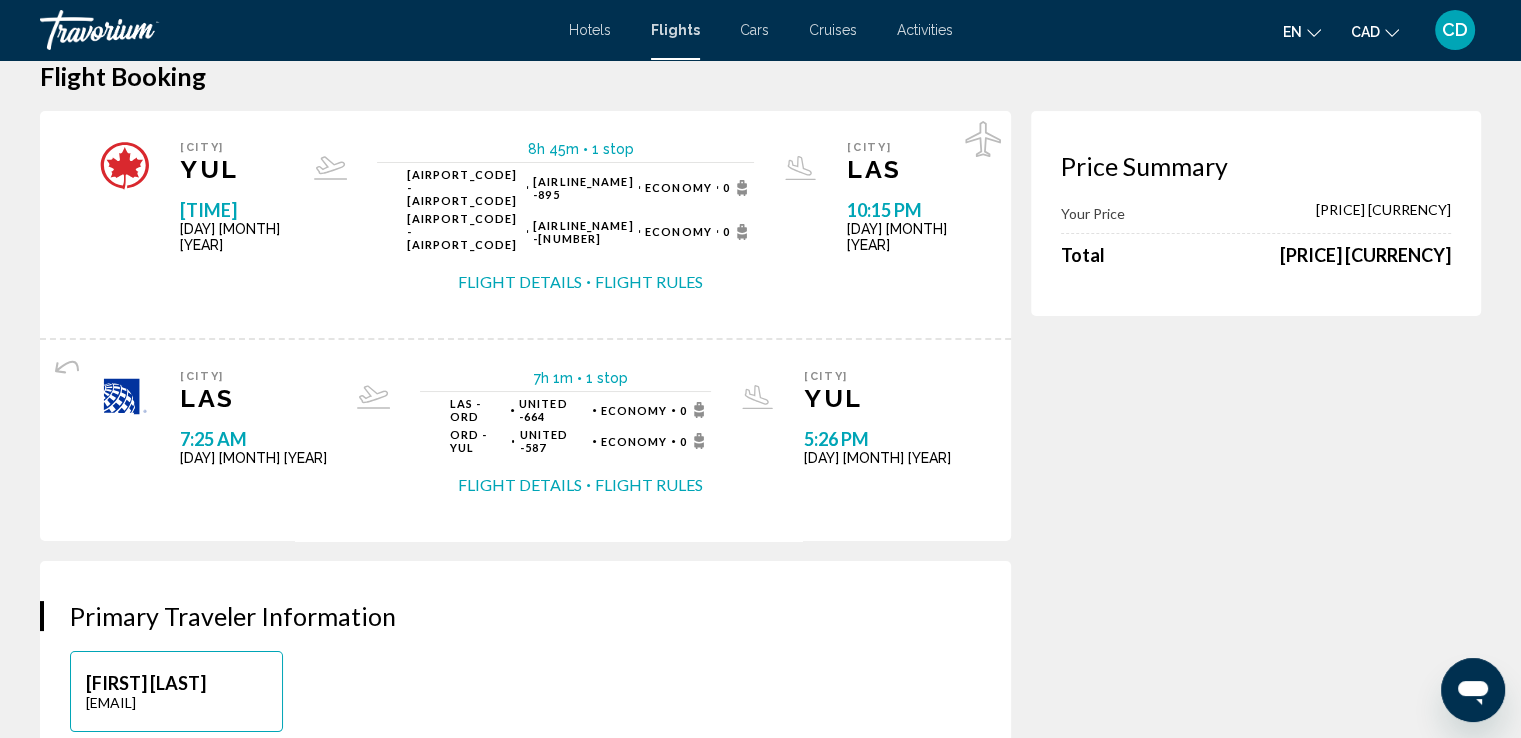 click on "Flight Rules" at bounding box center (649, 282) 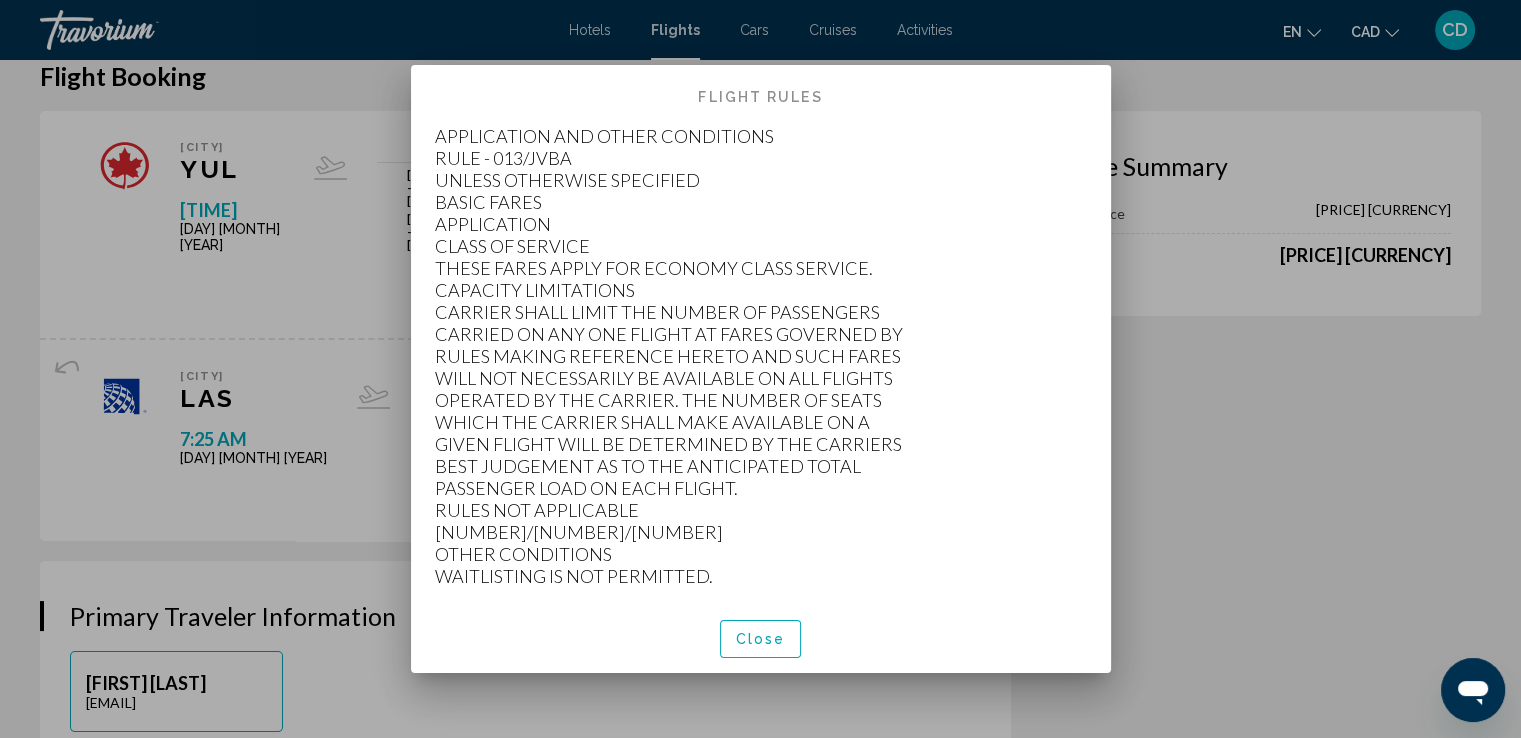 scroll, scrollTop: 0, scrollLeft: 0, axis: both 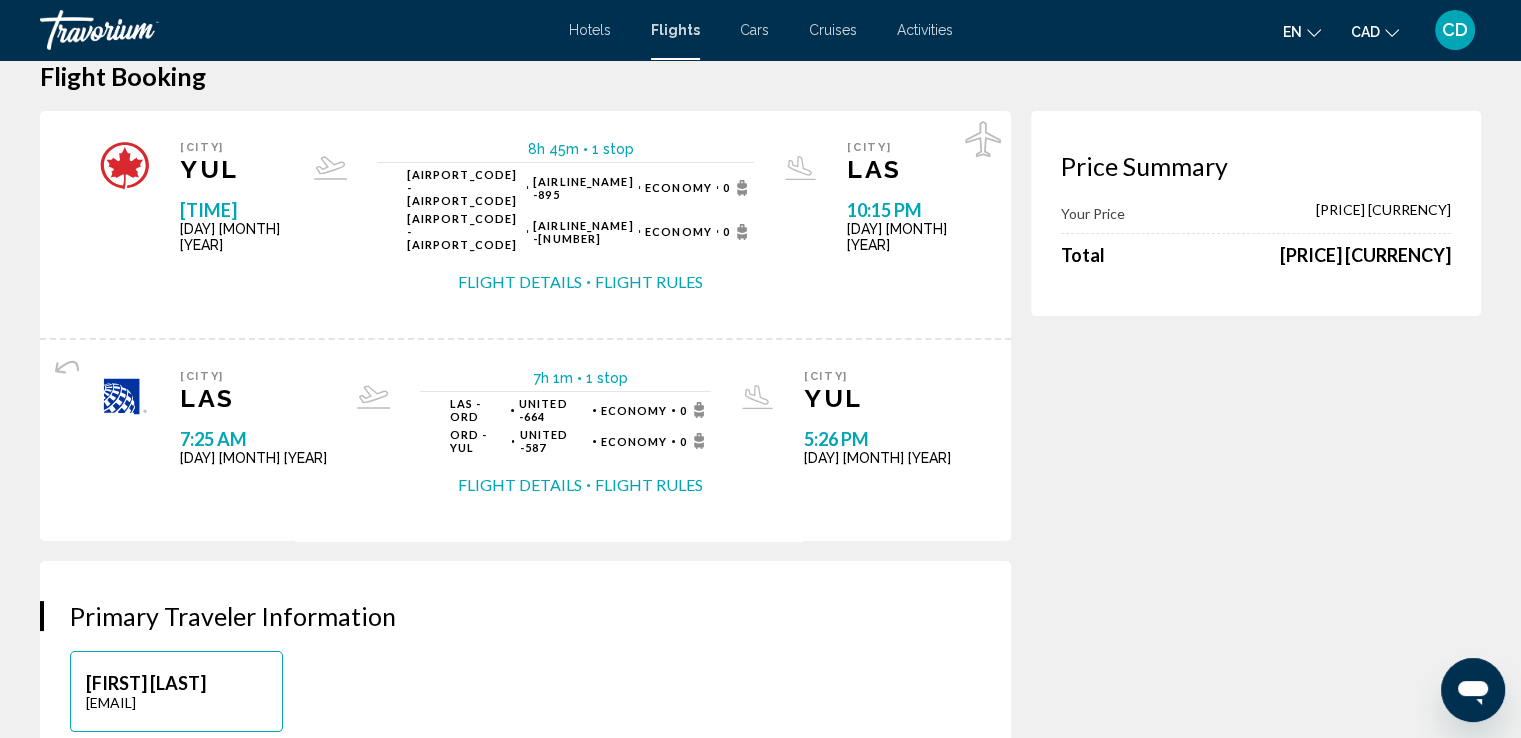 click on "Flight Details" at bounding box center [520, 282] 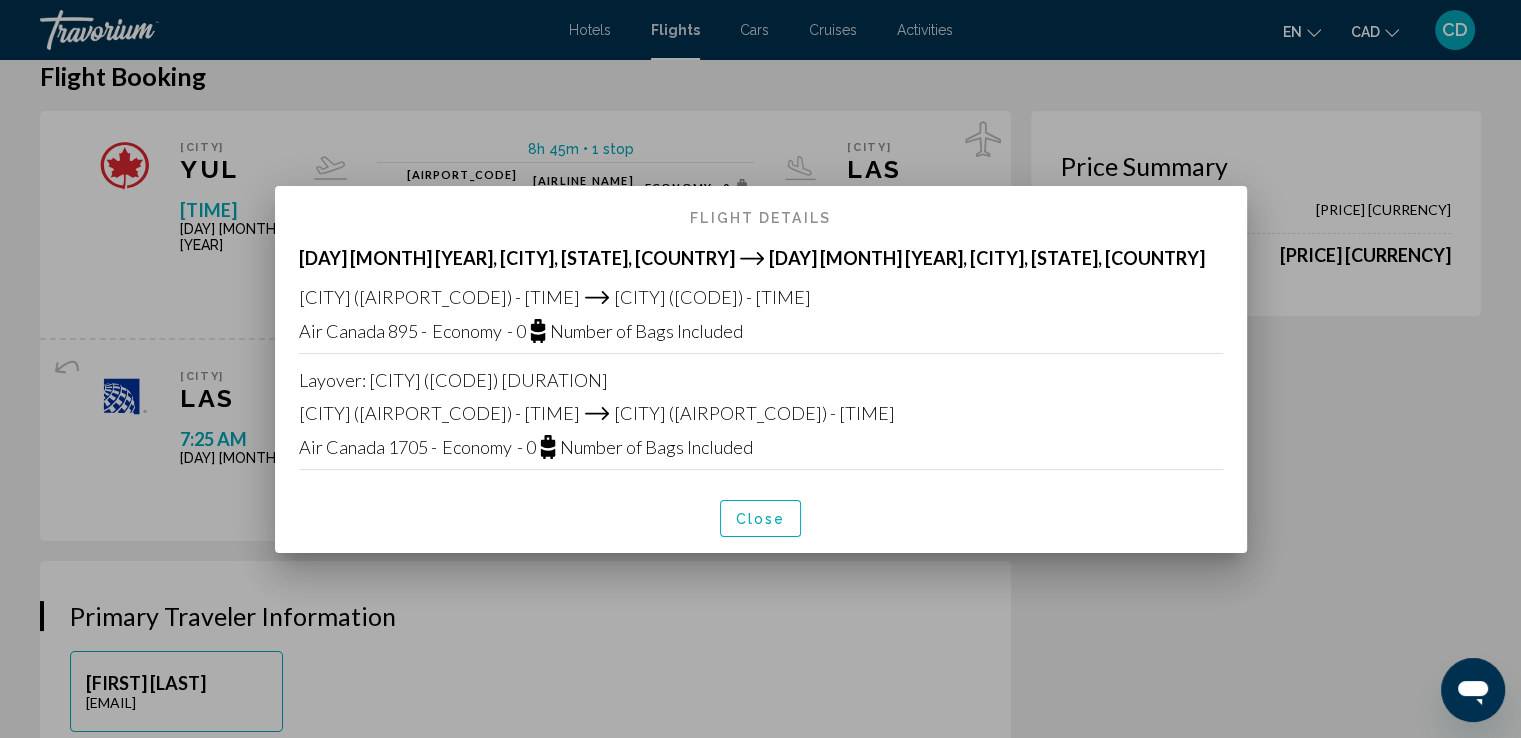 scroll, scrollTop: 0, scrollLeft: 0, axis: both 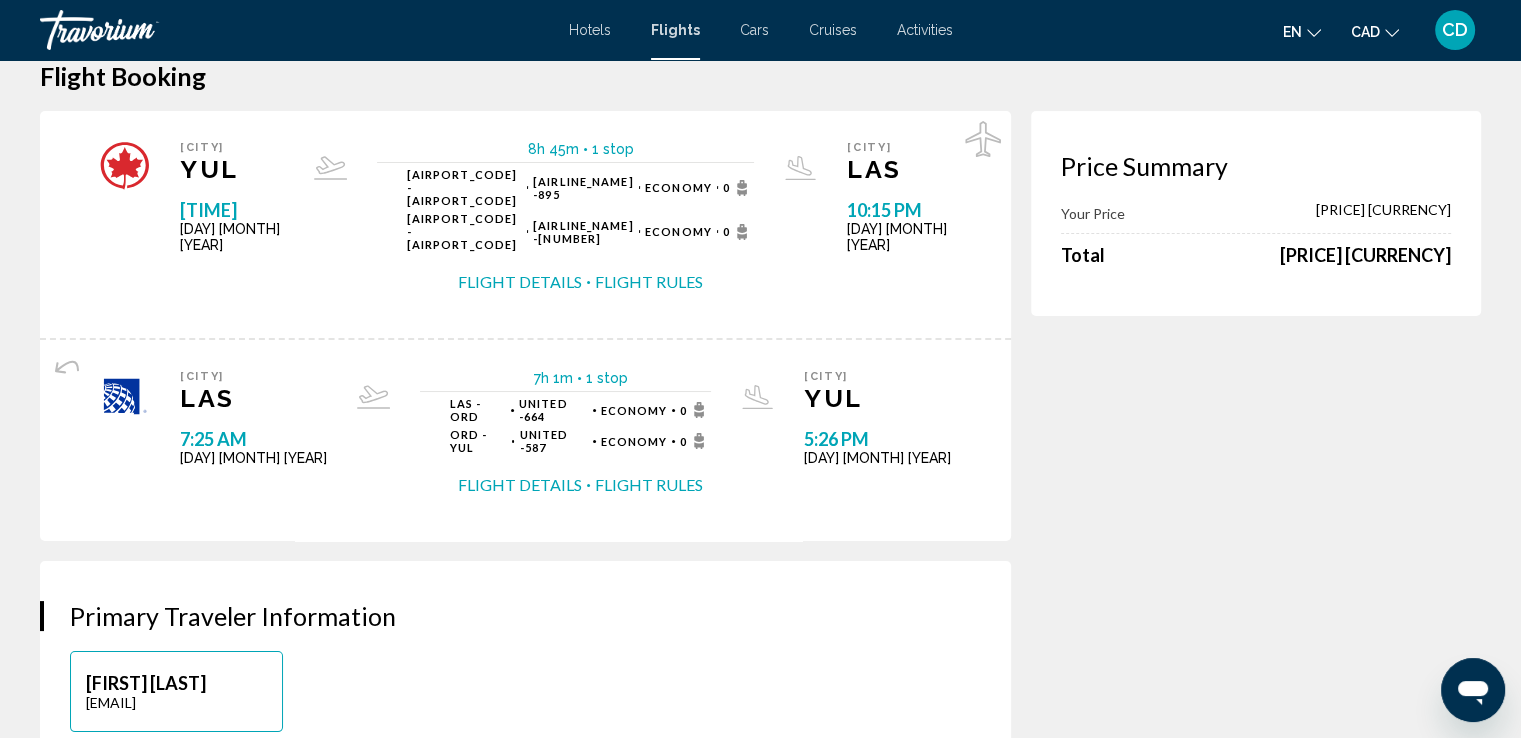 click on "Flight Details" at bounding box center (520, 485) 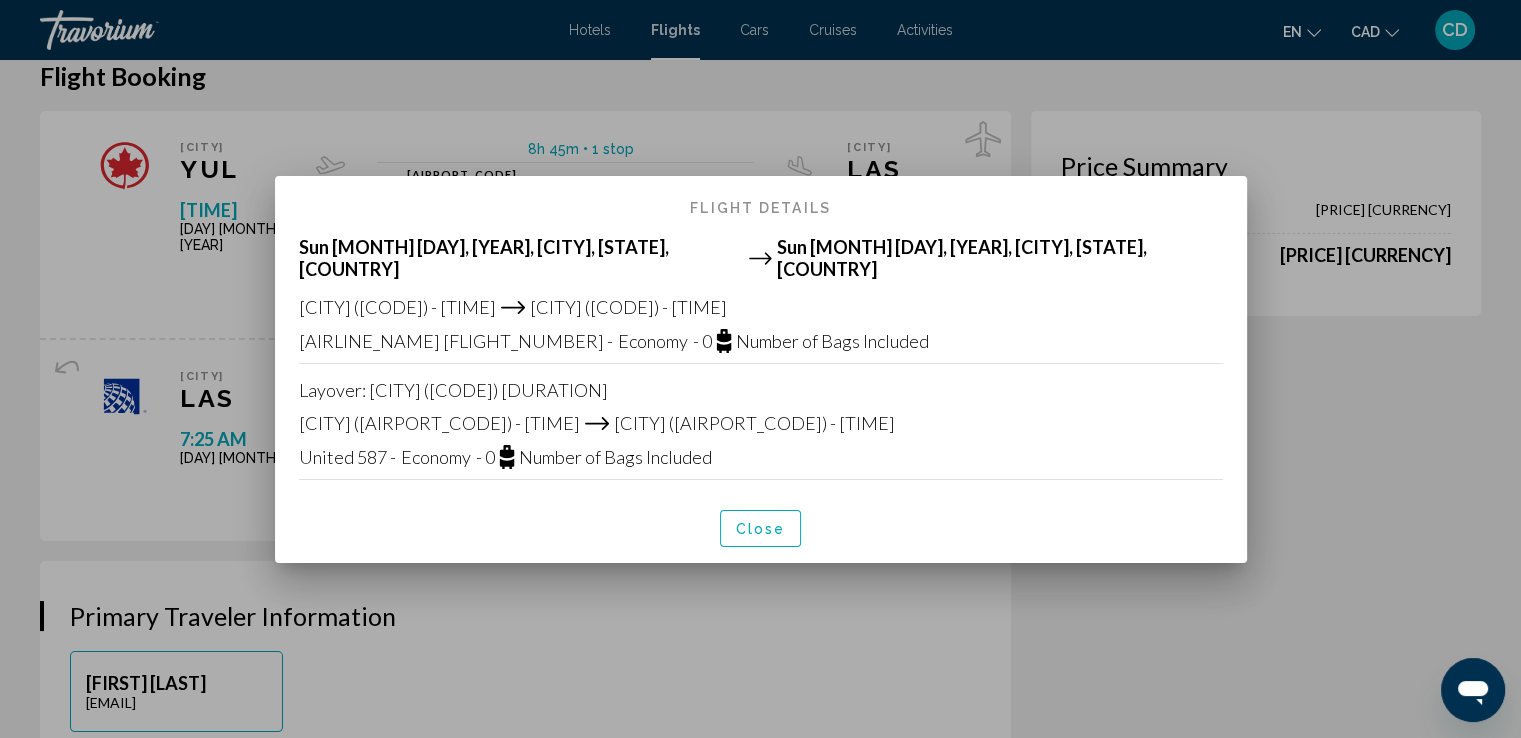 scroll, scrollTop: 0, scrollLeft: 0, axis: both 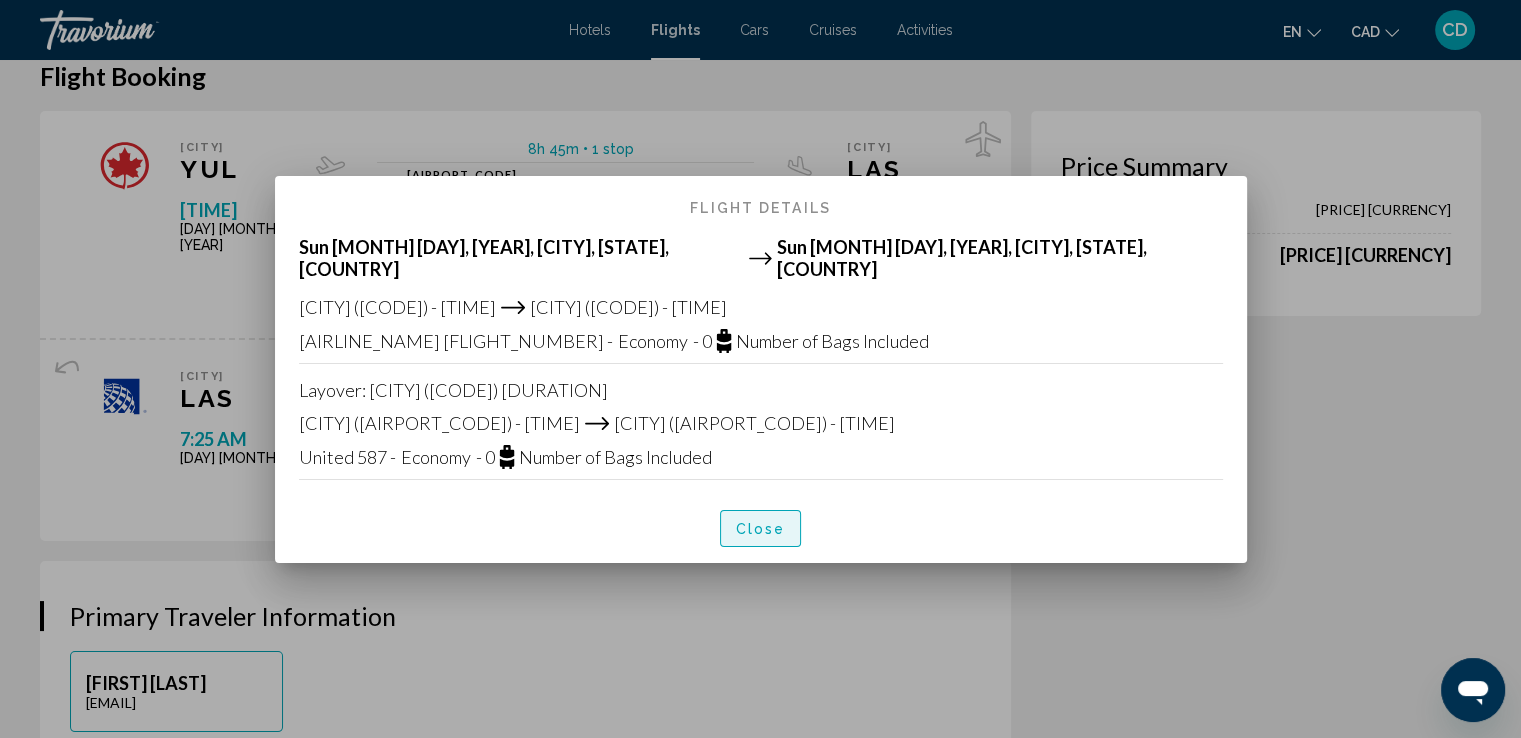 drag, startPoint x: 763, startPoint y: 516, endPoint x: 820, endPoint y: 390, distance: 138.29317 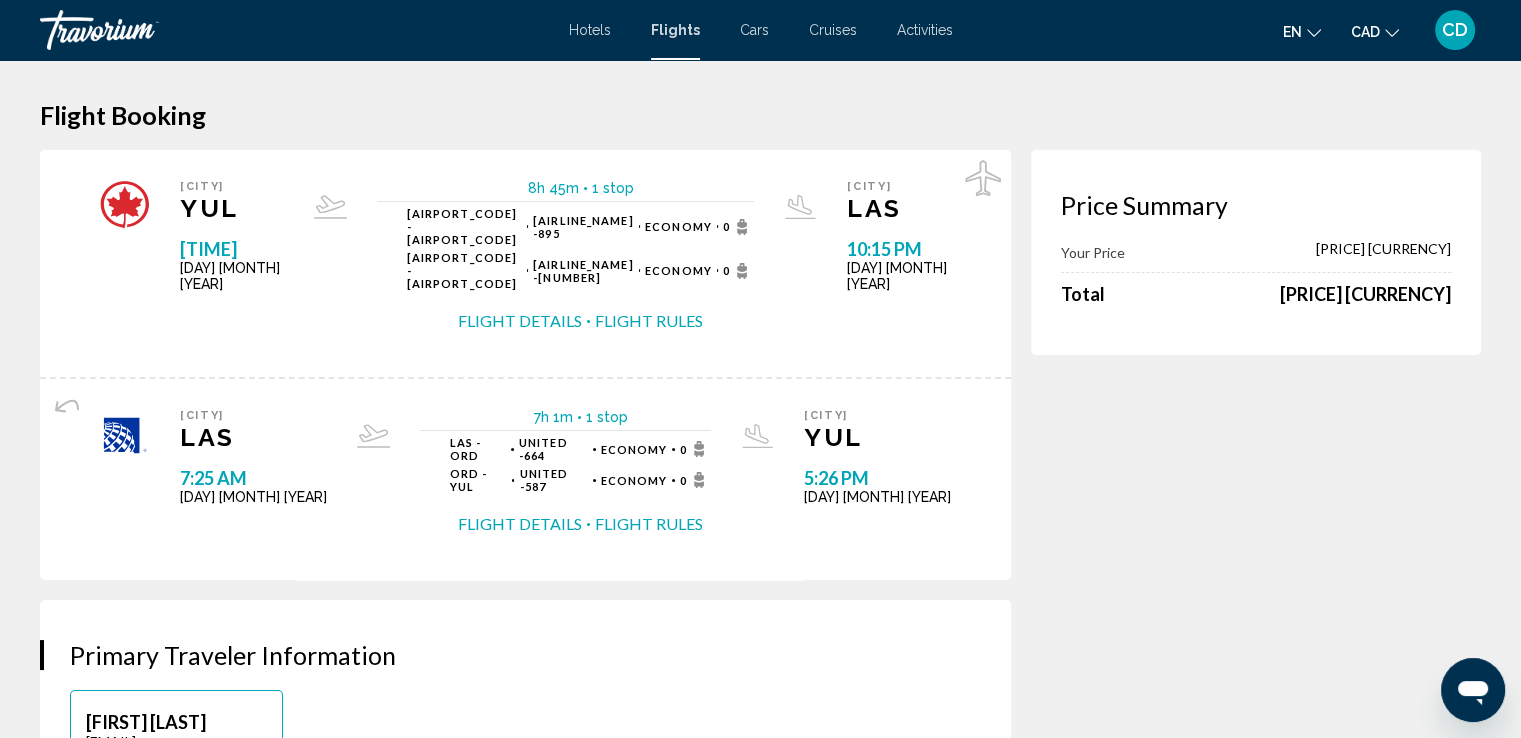 scroll, scrollTop: 39, scrollLeft: 0, axis: vertical 